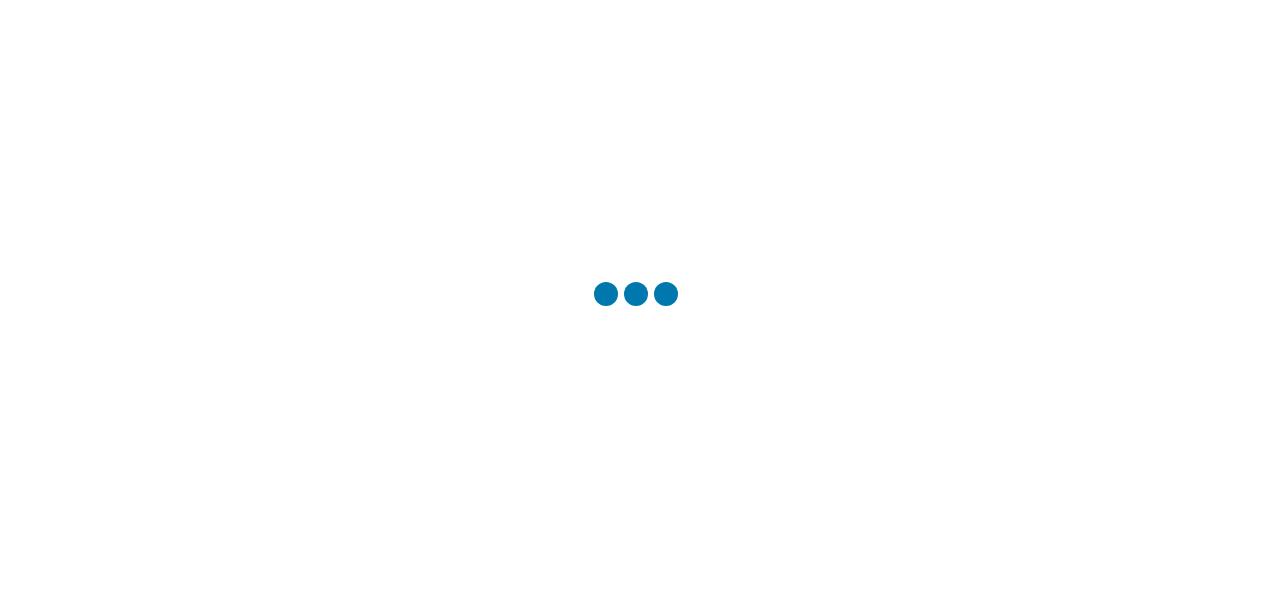 scroll, scrollTop: 0, scrollLeft: 0, axis: both 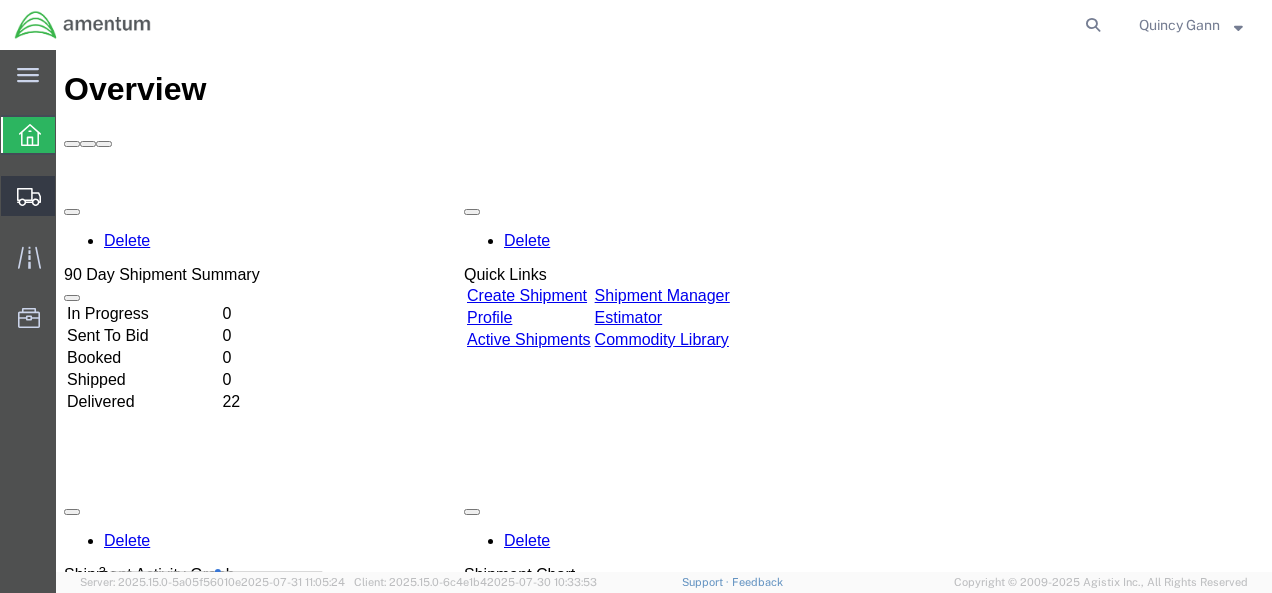 click on "Create from Template" 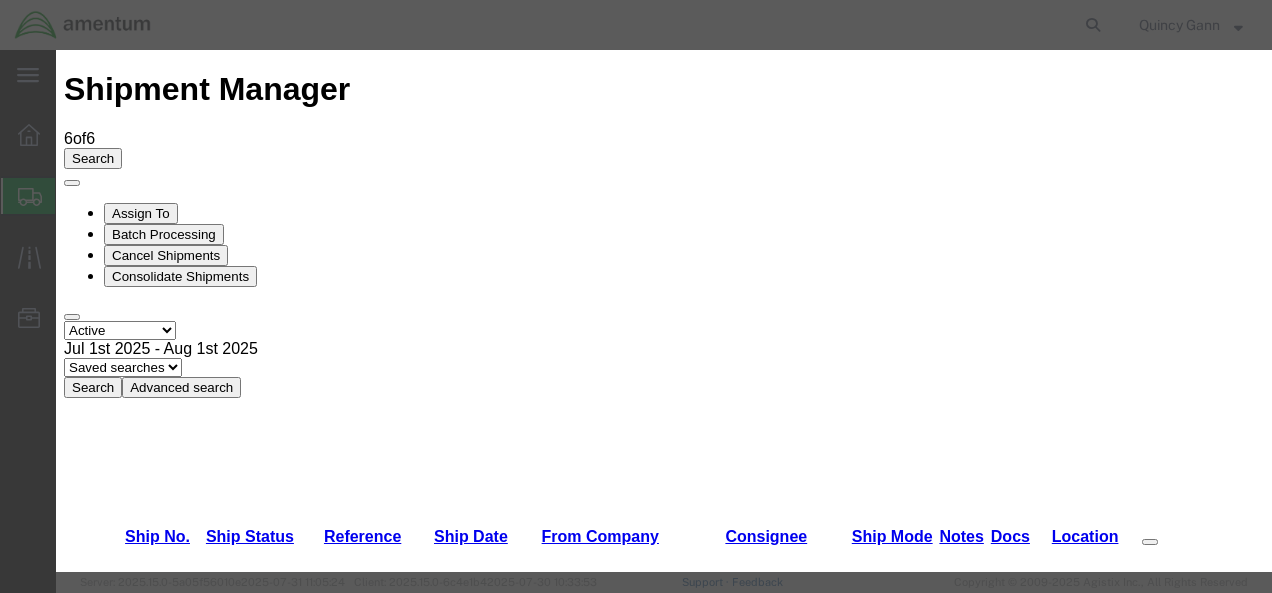 click on "LEMOORE MAT CON -" at bounding box center (187, 4178) 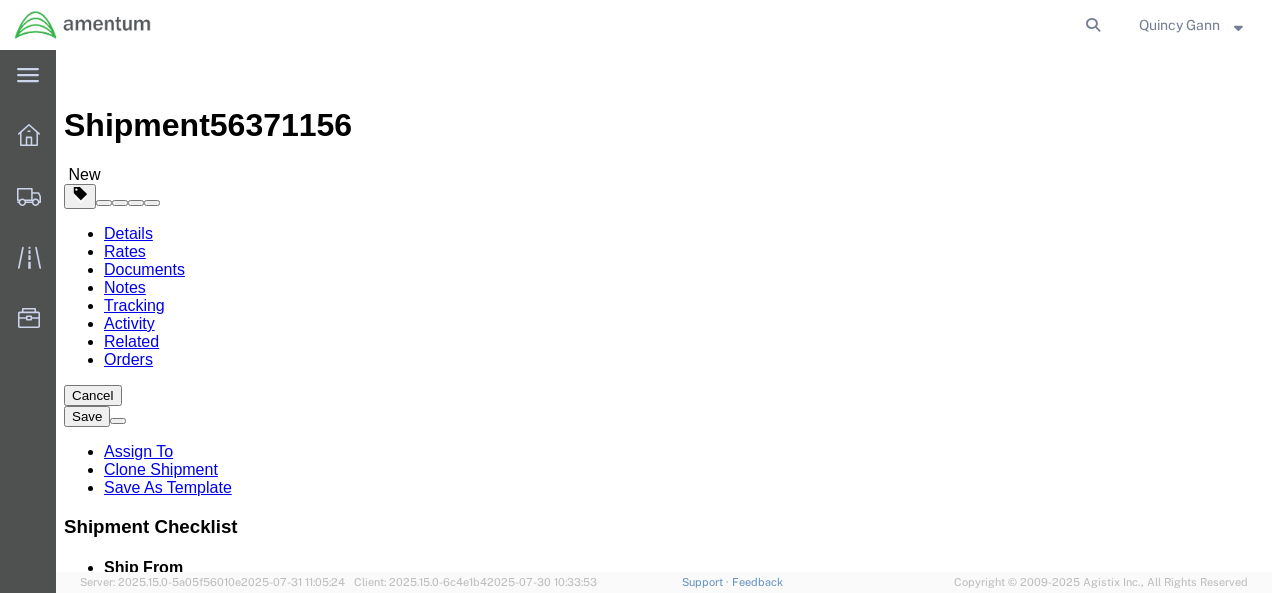 select 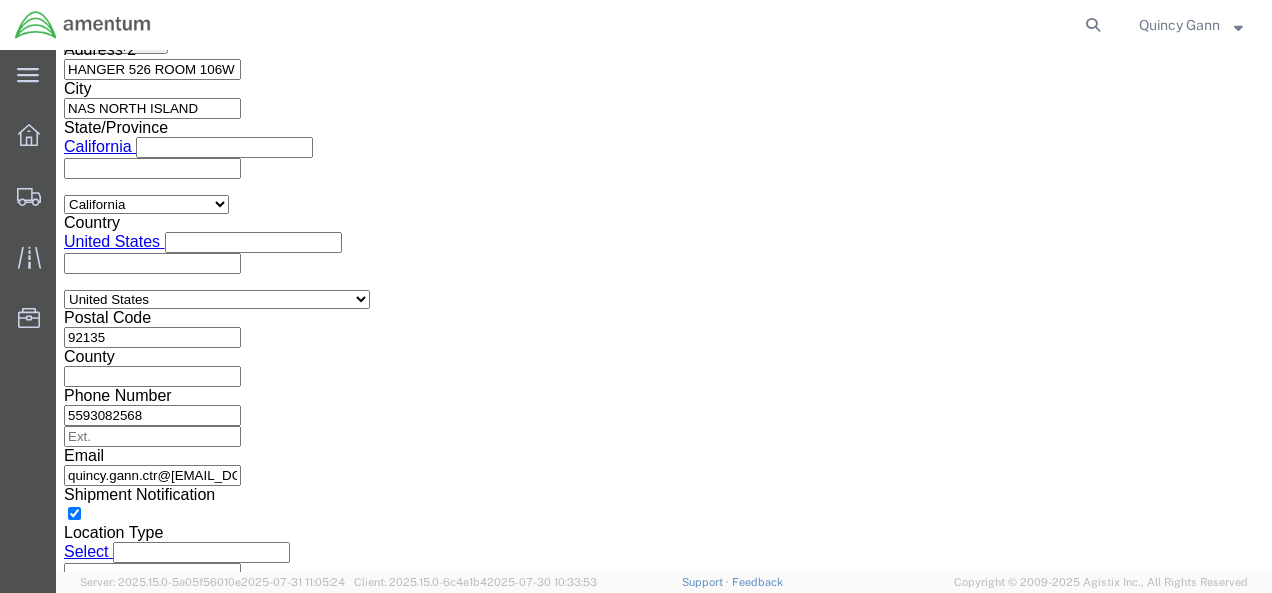 type on "8:00 AM" 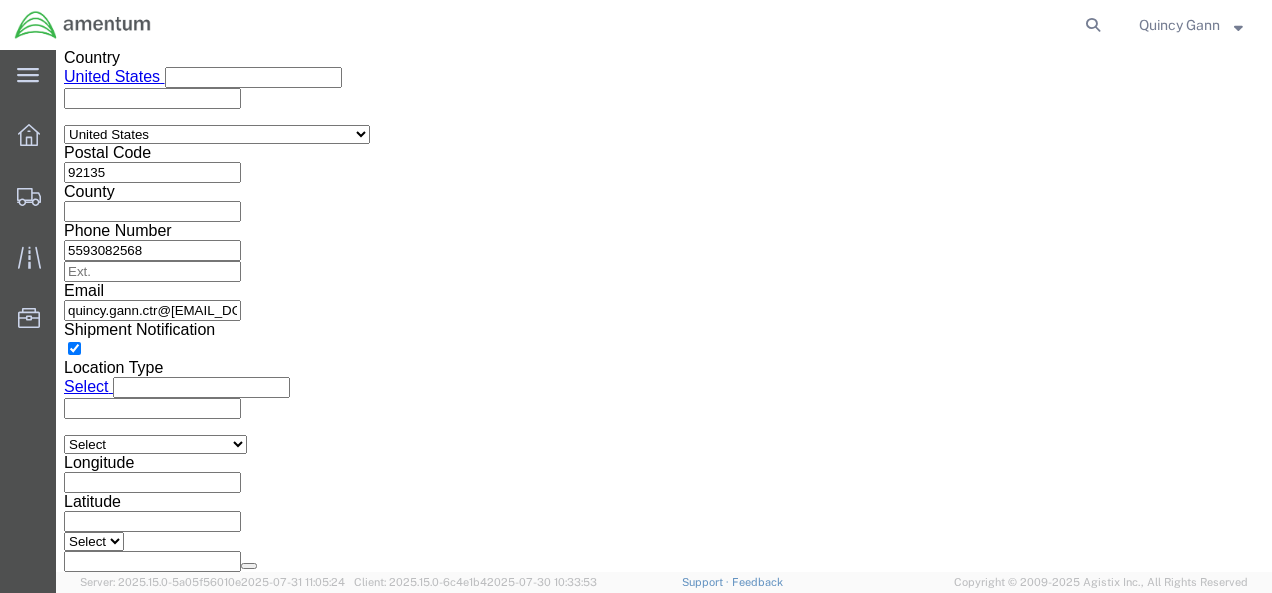 scroll, scrollTop: 1507, scrollLeft: 0, axis: vertical 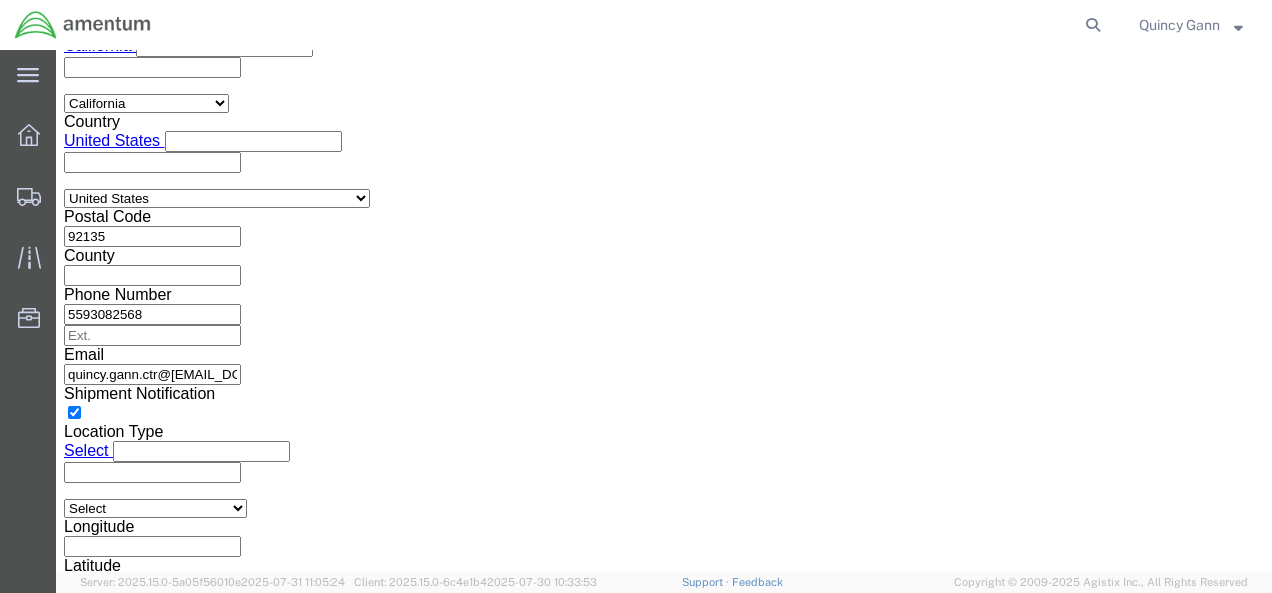 click on "Apply" 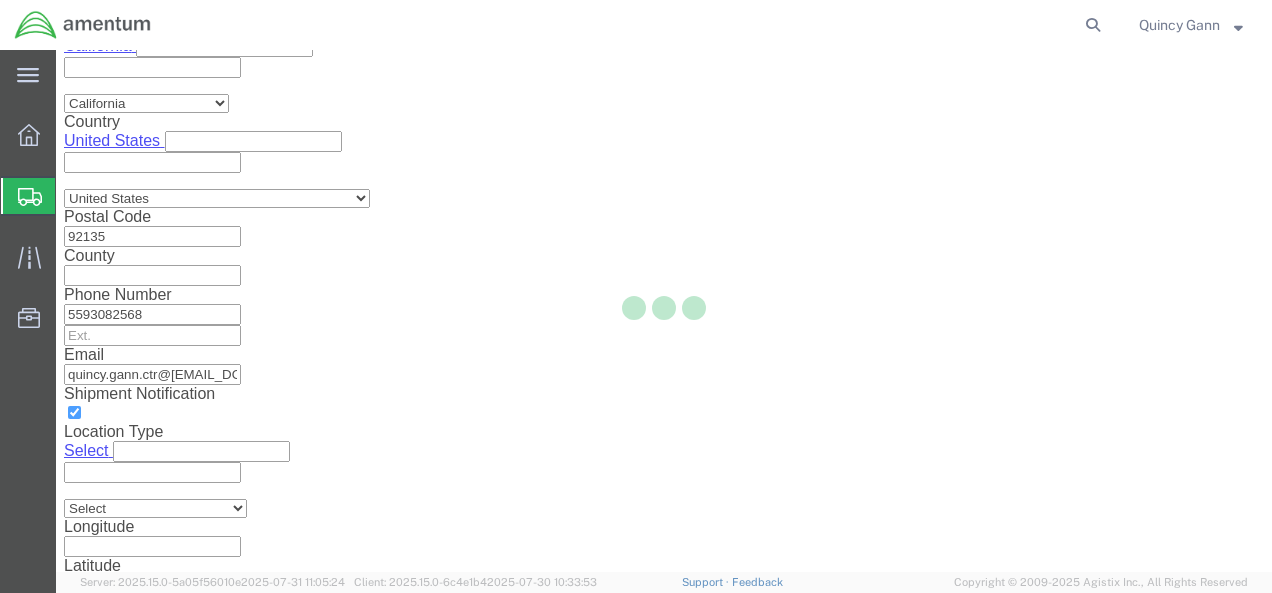 select on "CBOX" 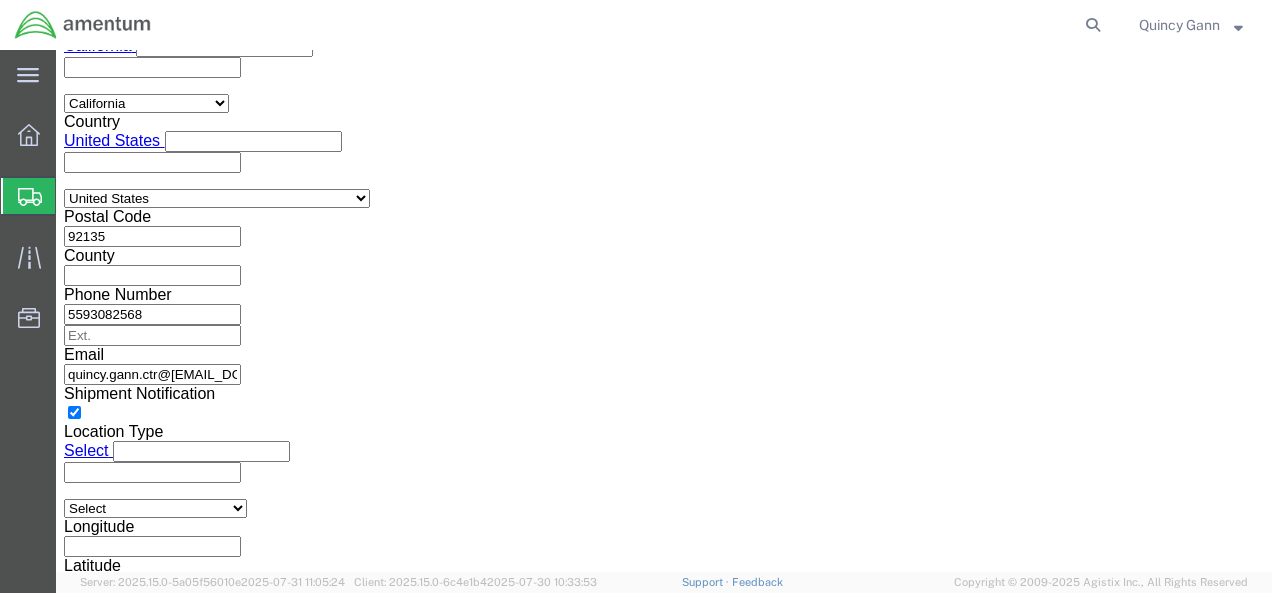 click on "Add Content" 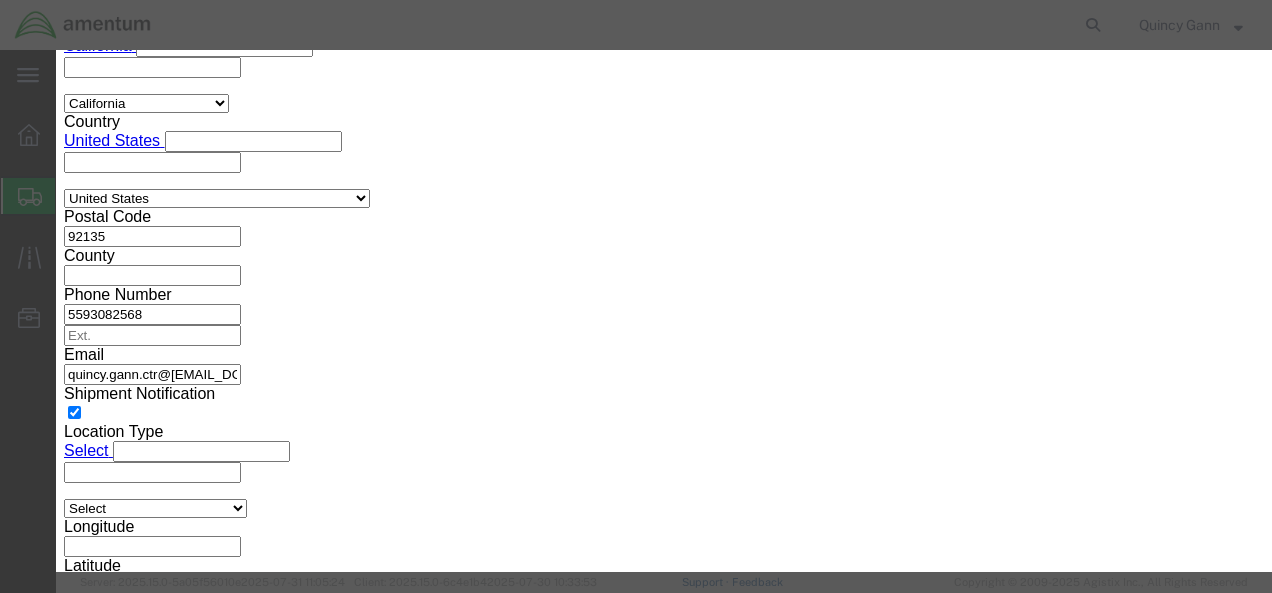 click 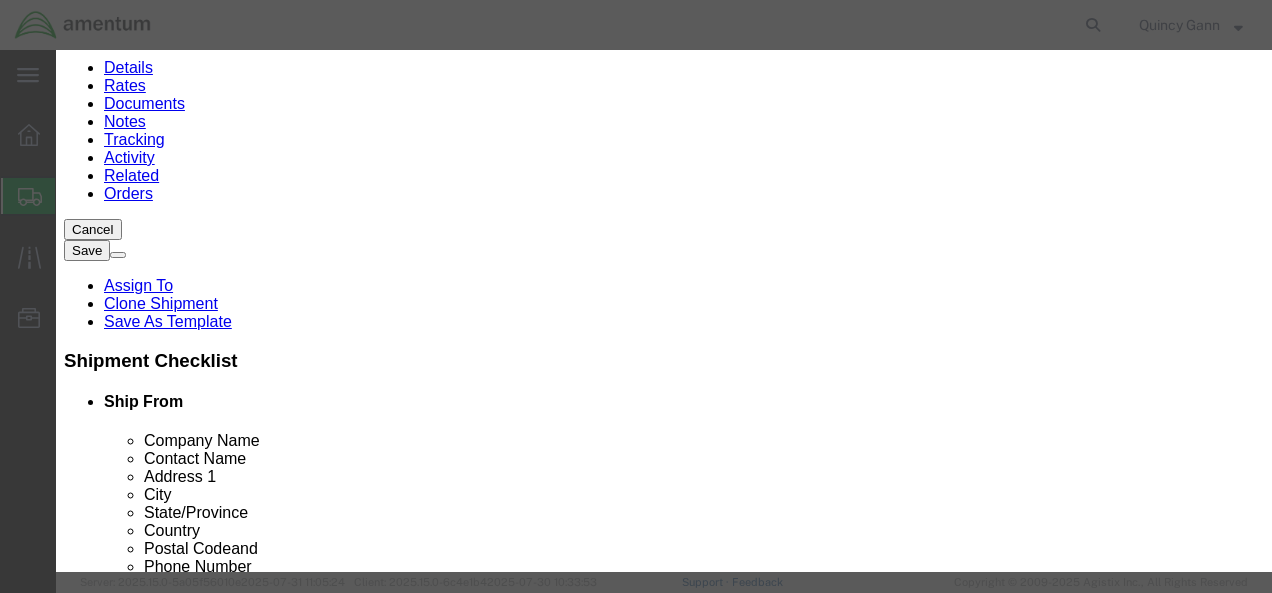 type on "P" 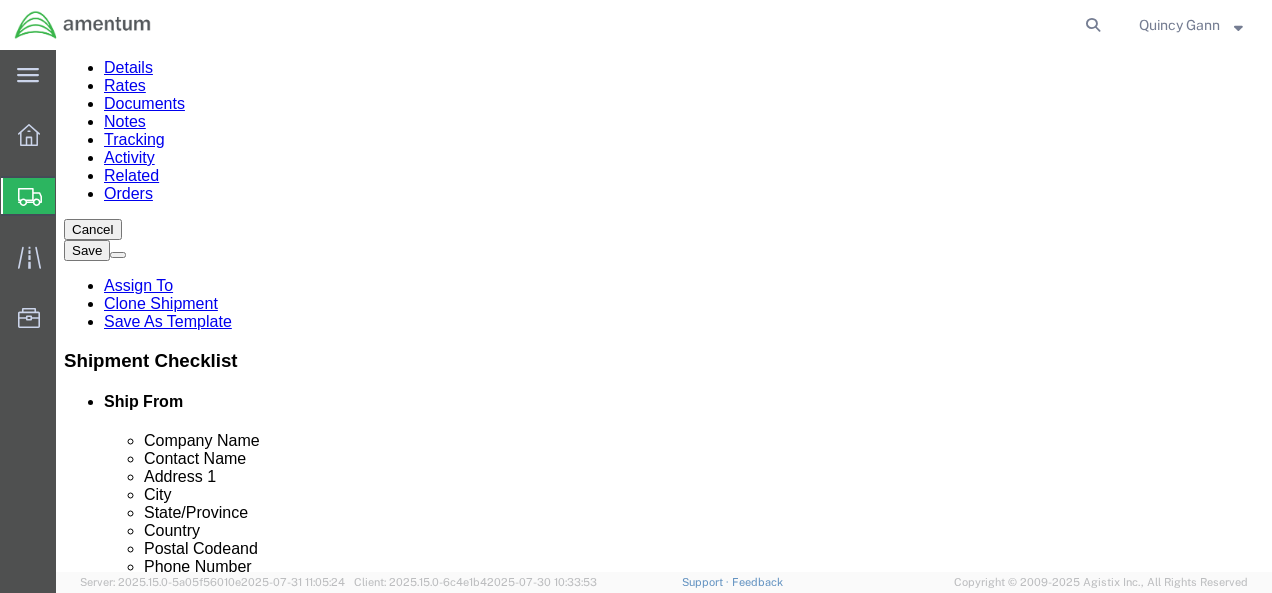 scroll, scrollTop: 66, scrollLeft: 0, axis: vertical 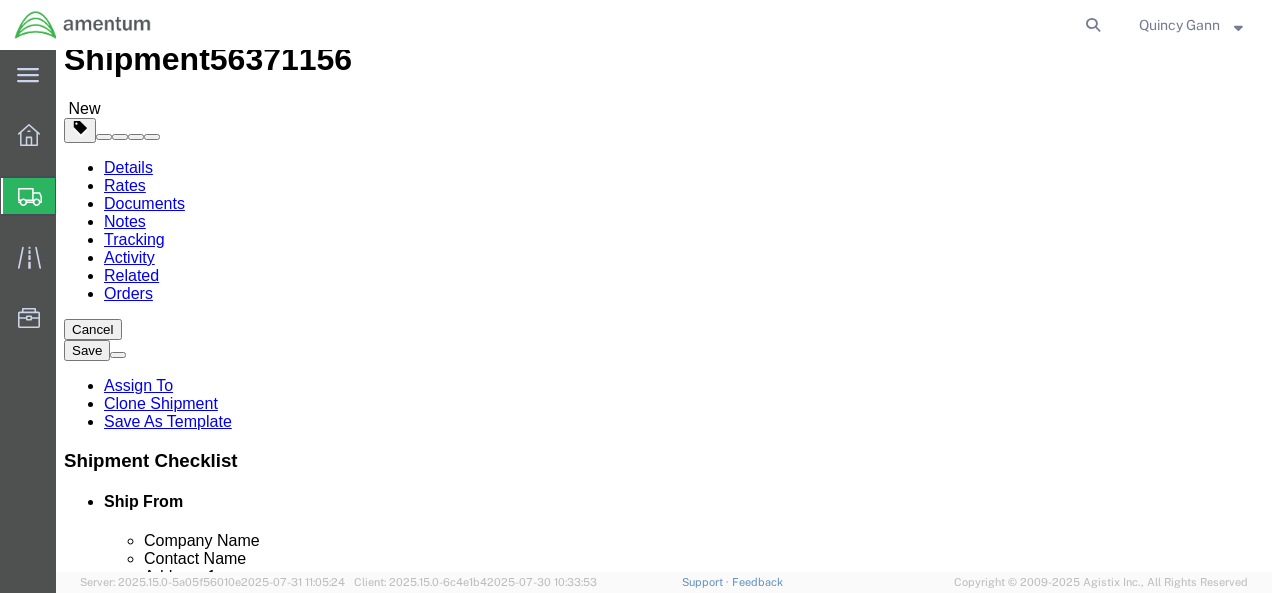 select on "ENV" 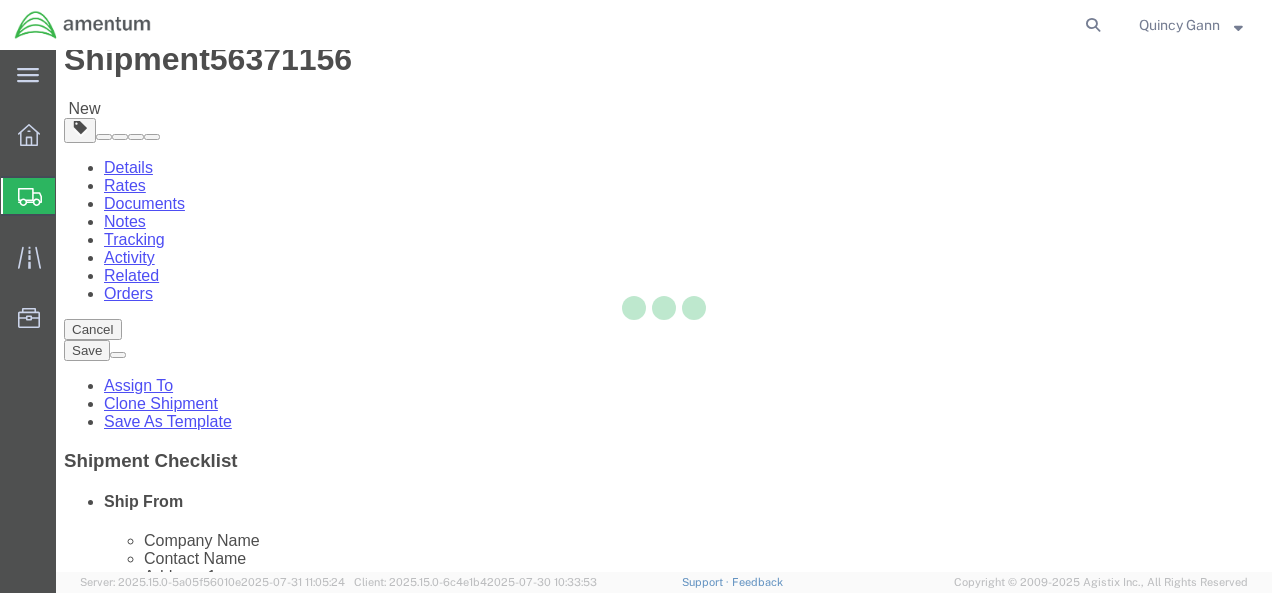 scroll, scrollTop: 266, scrollLeft: 0, axis: vertical 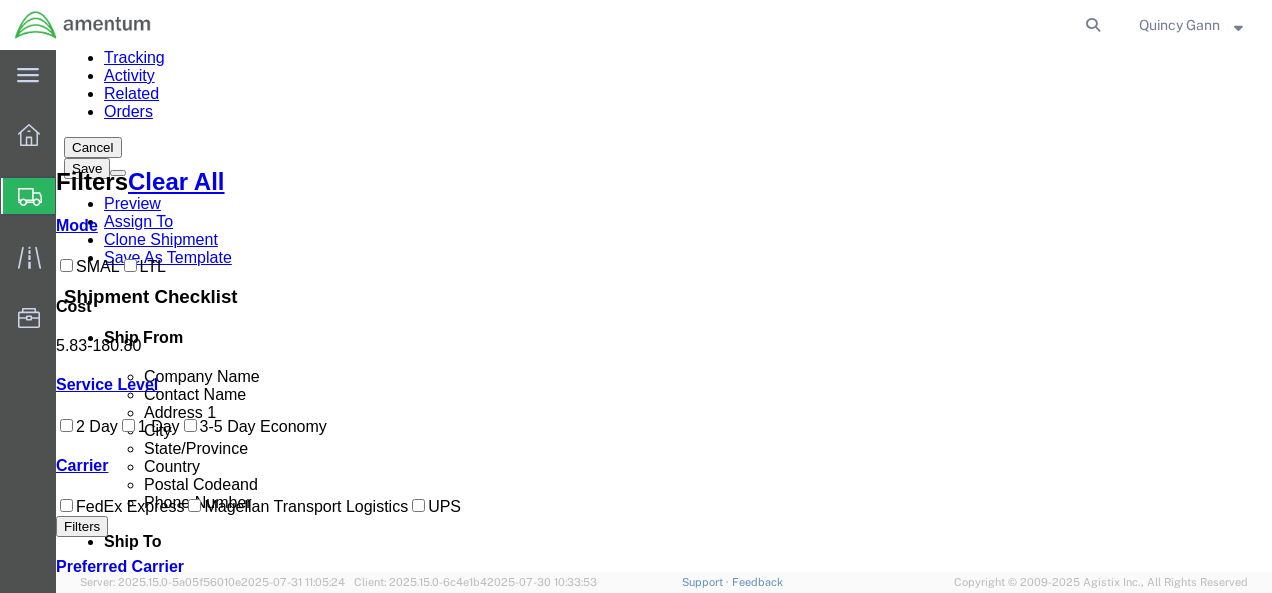 click on "Book" at bounding box center (977, 1420) 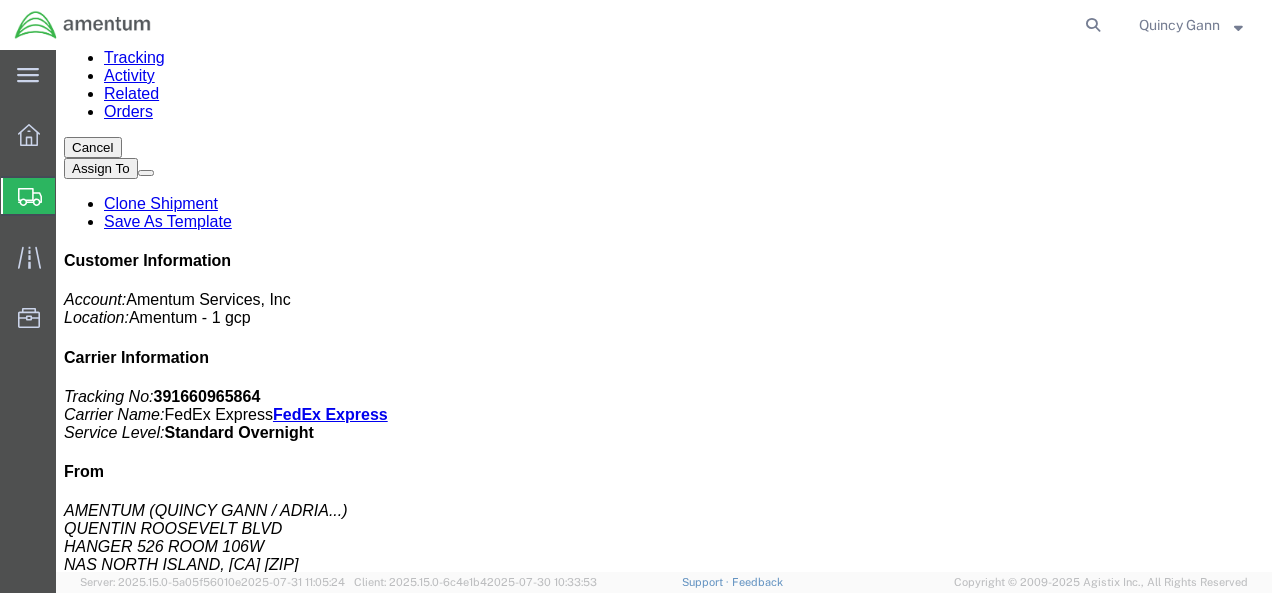scroll, scrollTop: 0, scrollLeft: 0, axis: both 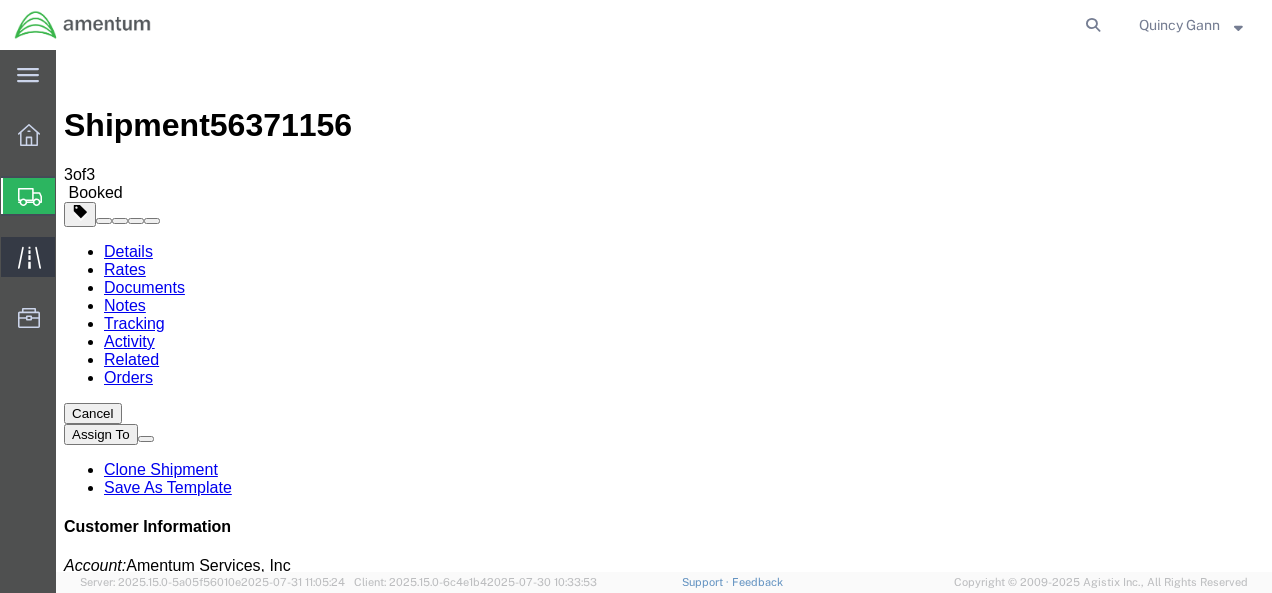 click 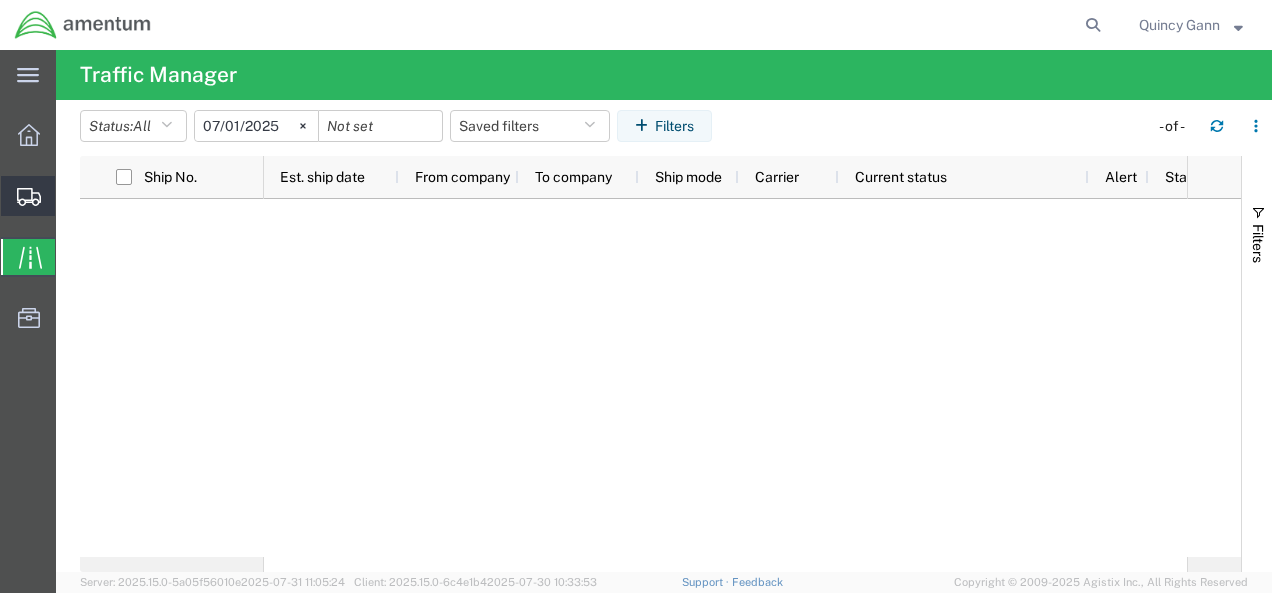 click 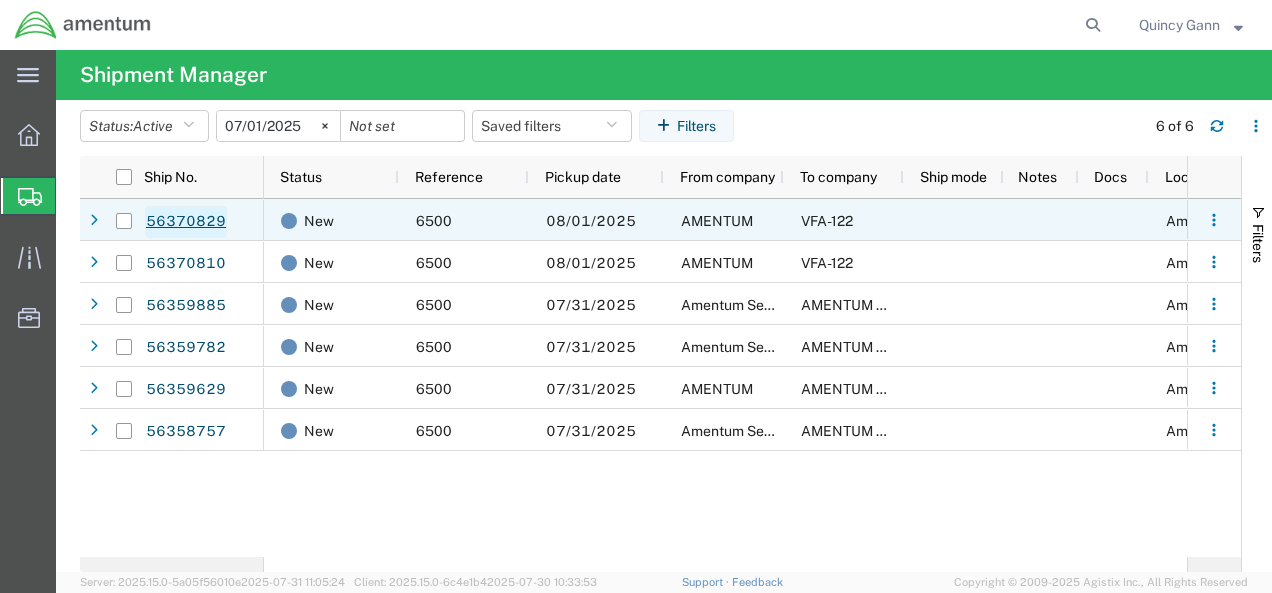 click on "56370829" 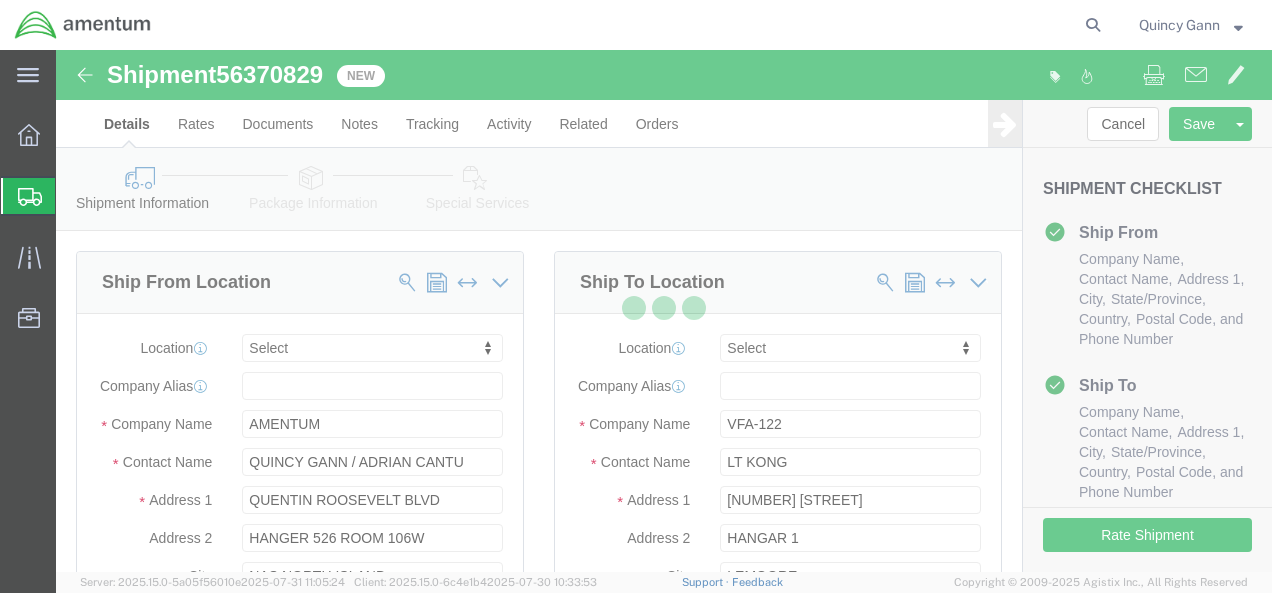 scroll, scrollTop: 0, scrollLeft: 0, axis: both 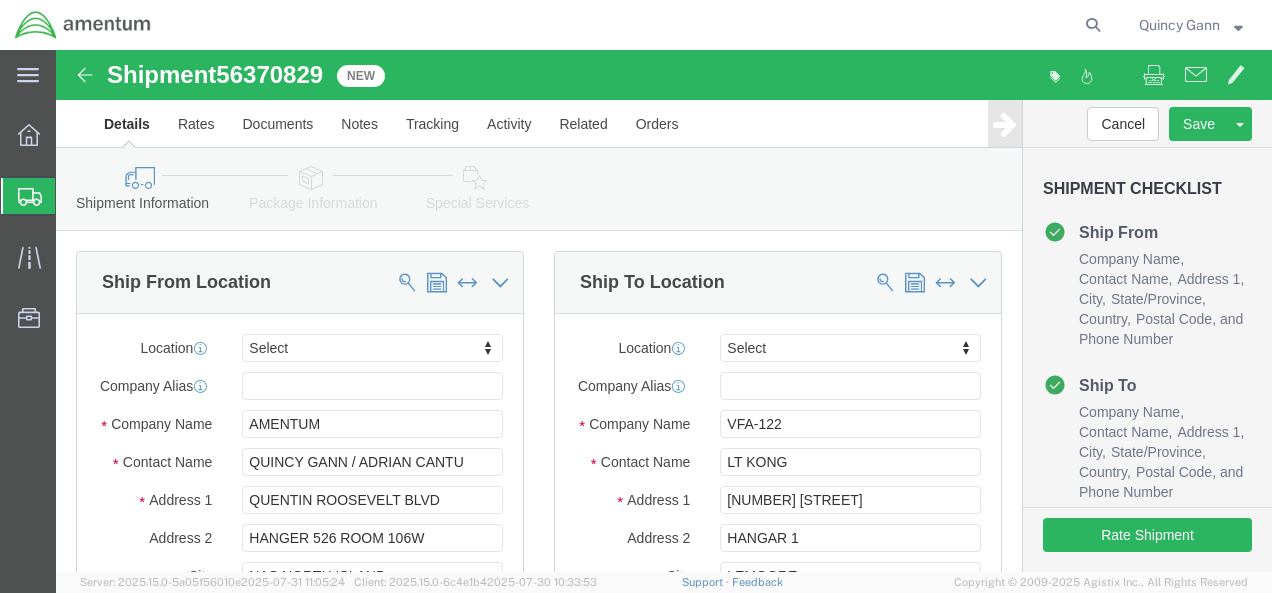 select 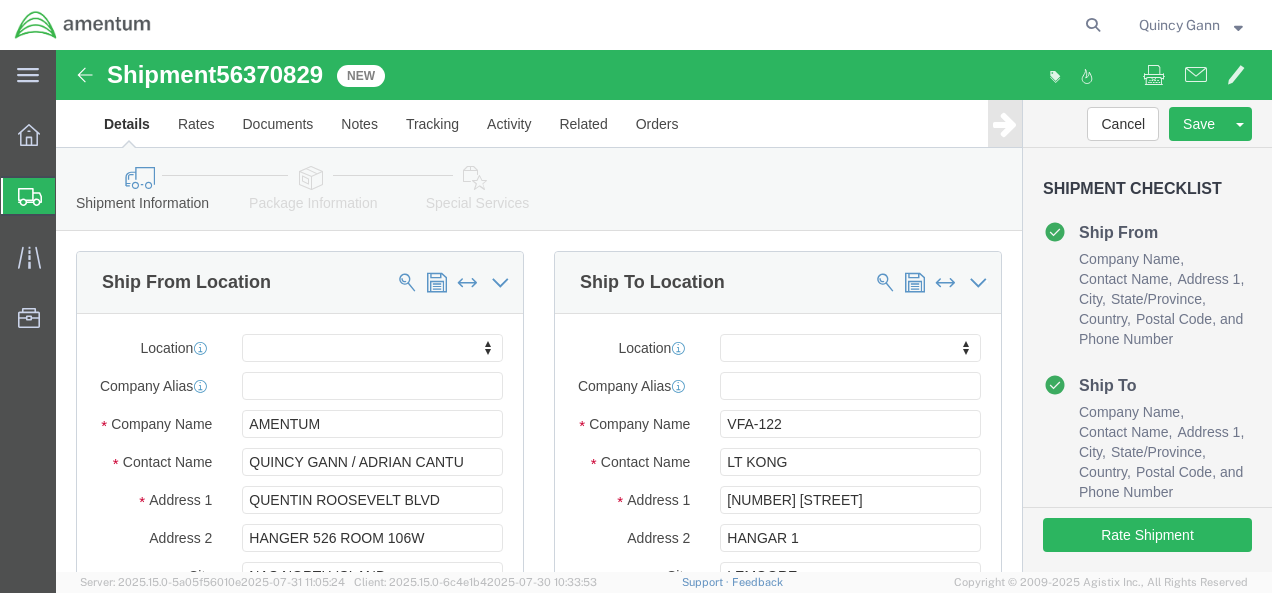 scroll, scrollTop: 1205, scrollLeft: 0, axis: vertical 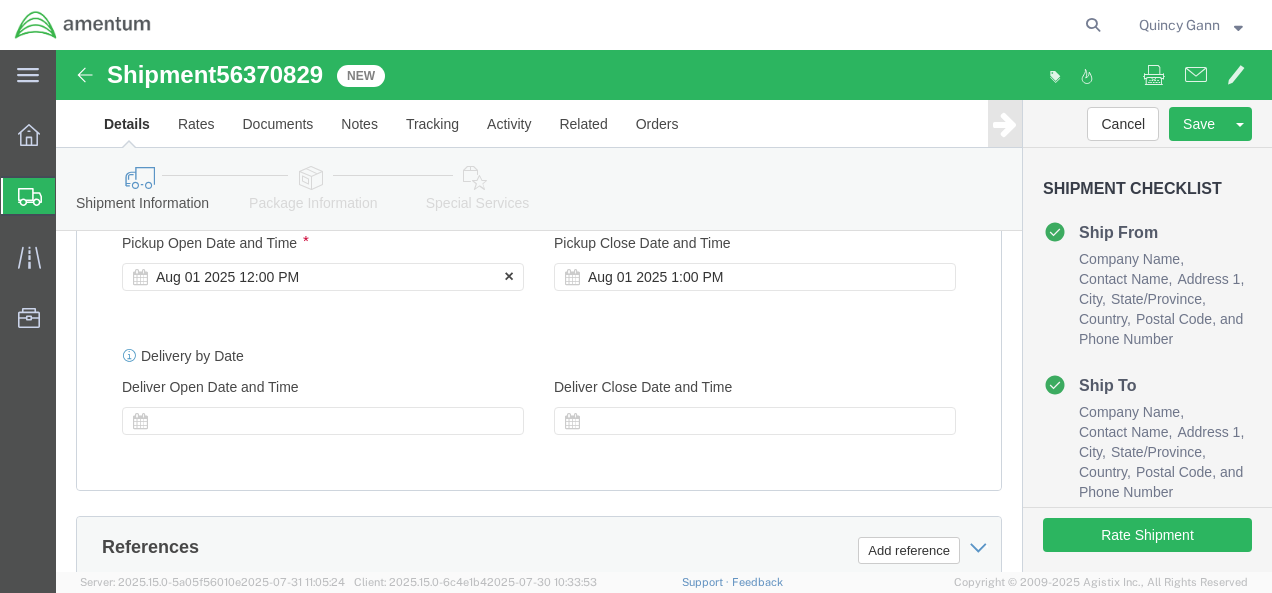click on "Aug 01 2025 12:00 PM" 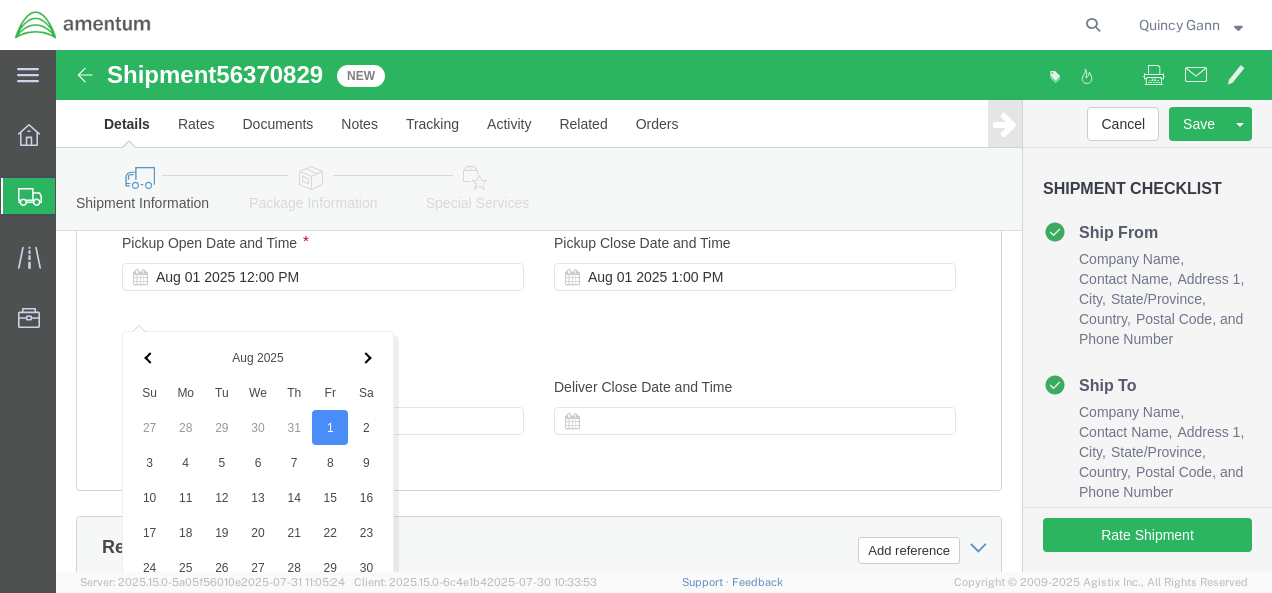 scroll, scrollTop: 1406, scrollLeft: 0, axis: vertical 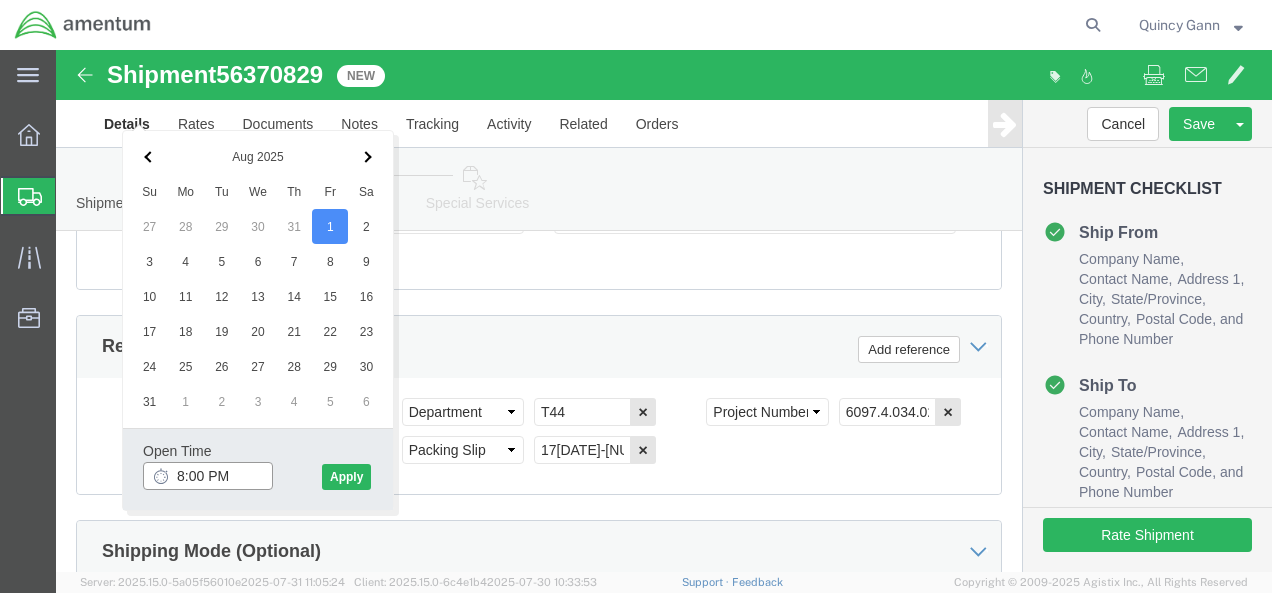 click on "8:00 PM" 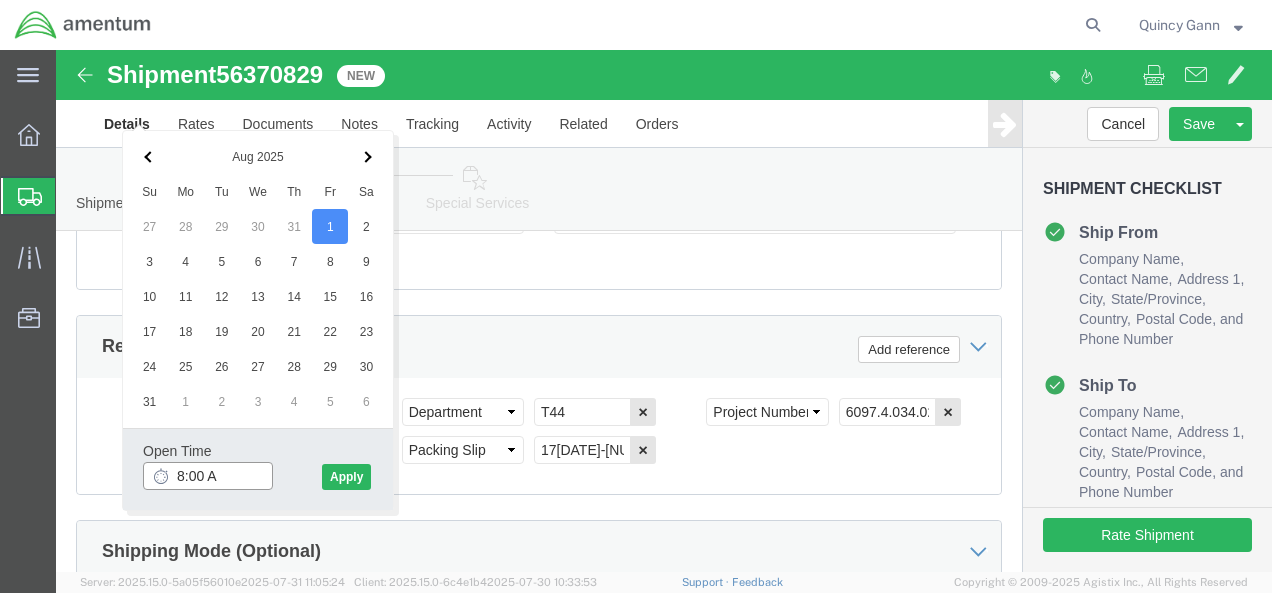 type on "8:00 AM" 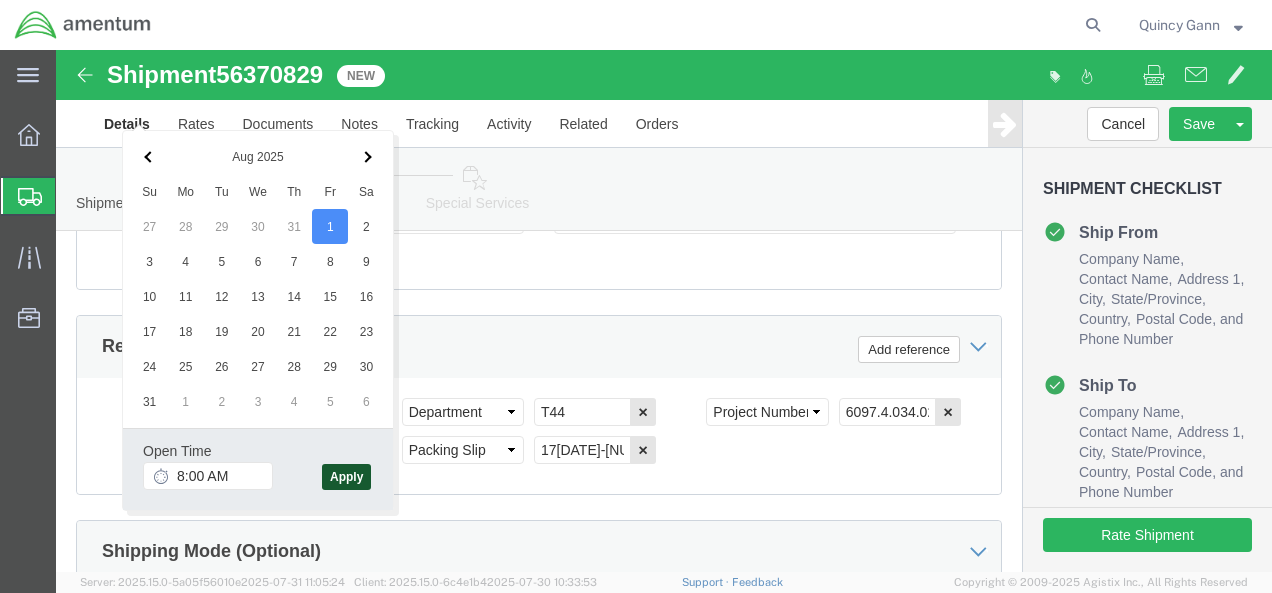 click on "Apply" 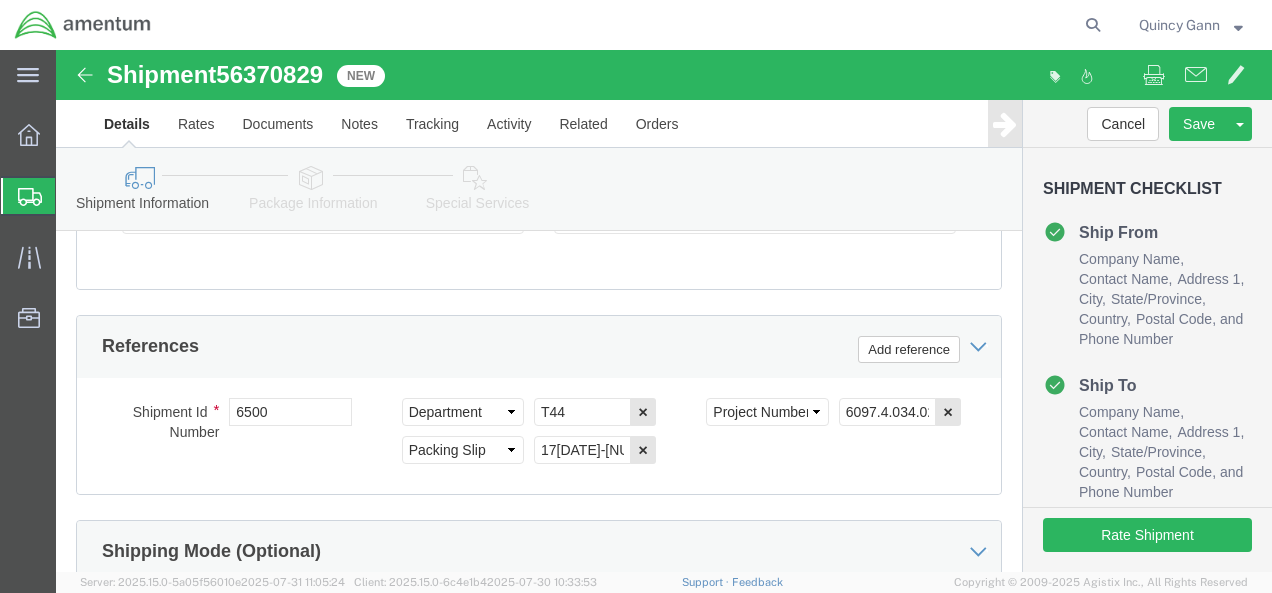 scroll, scrollTop: 1205, scrollLeft: 0, axis: vertical 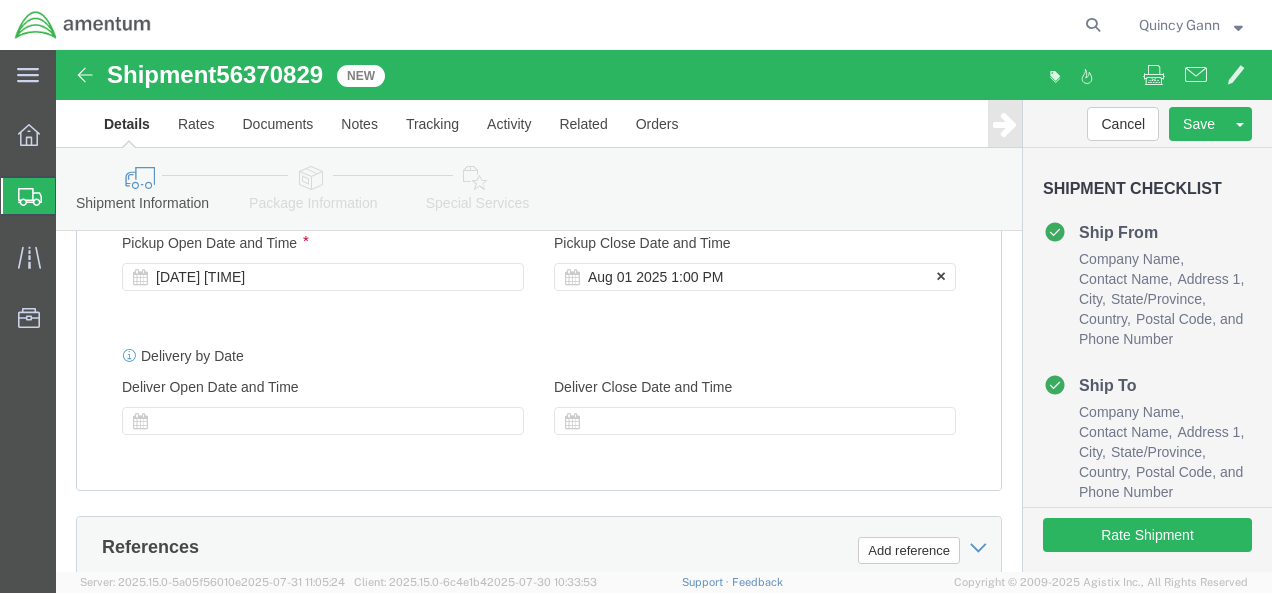 click on "Aug 01 2025 1:00 PM" 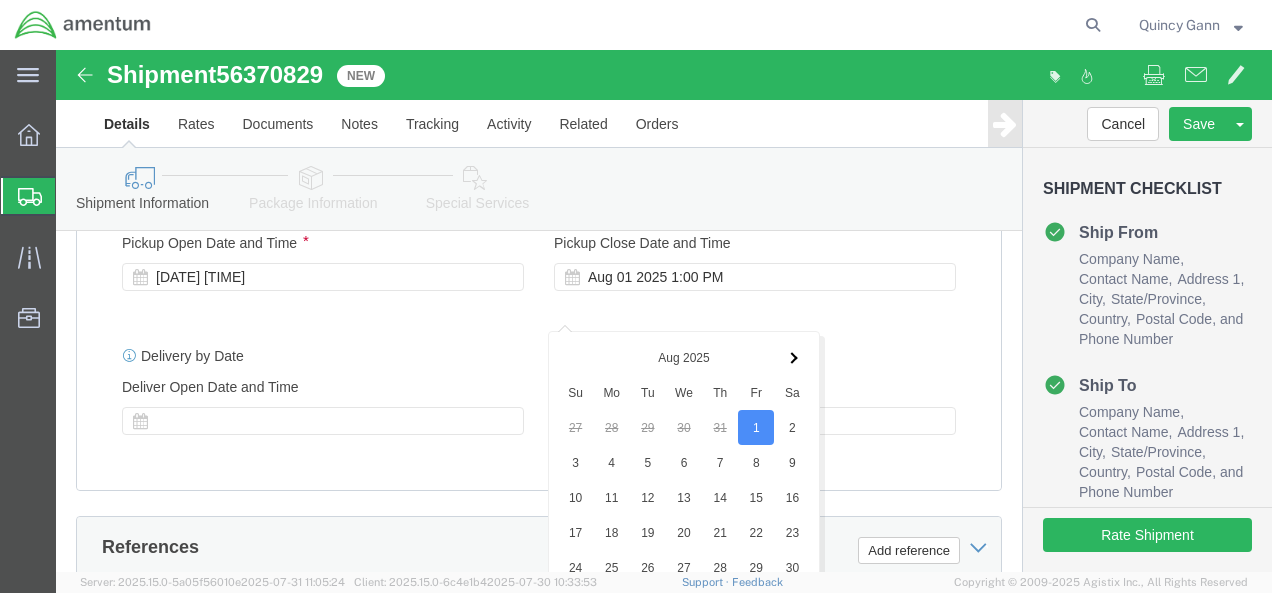click on "Apply" 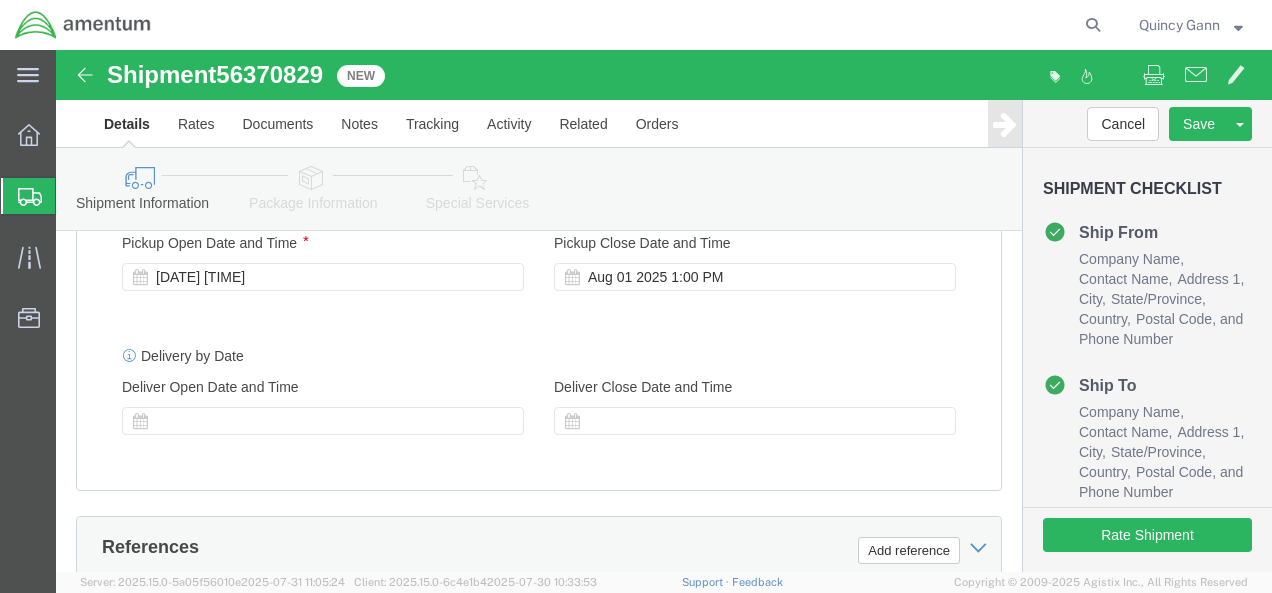 click on "17[DATE]-[NUMBER]" 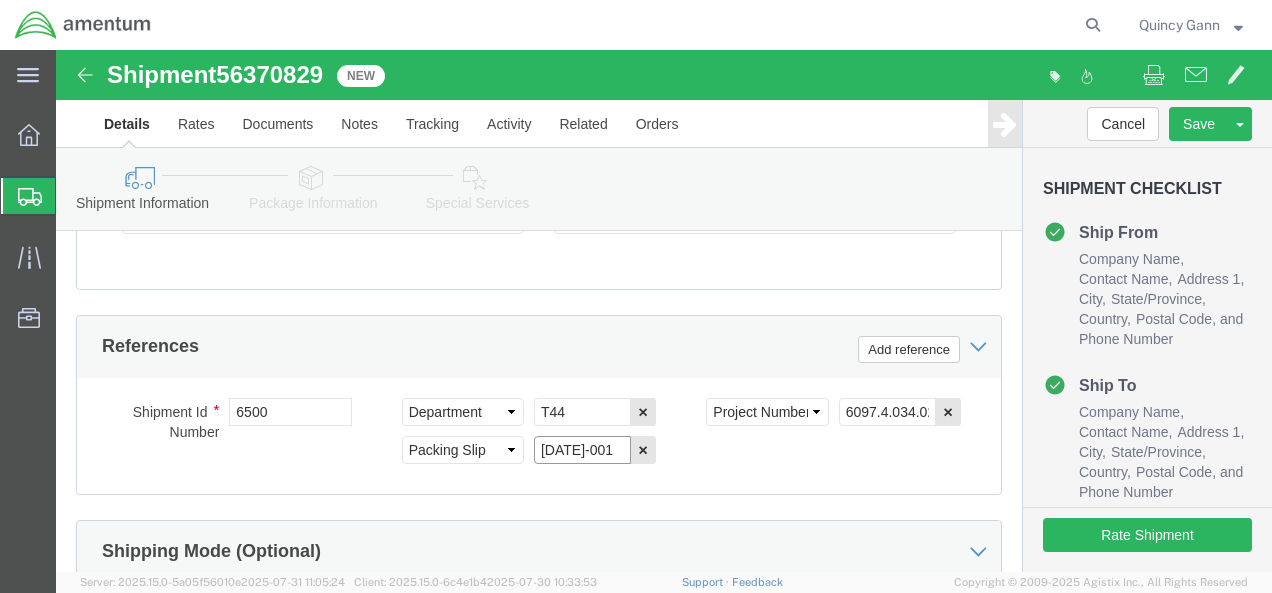 type on "[DATE]-001" 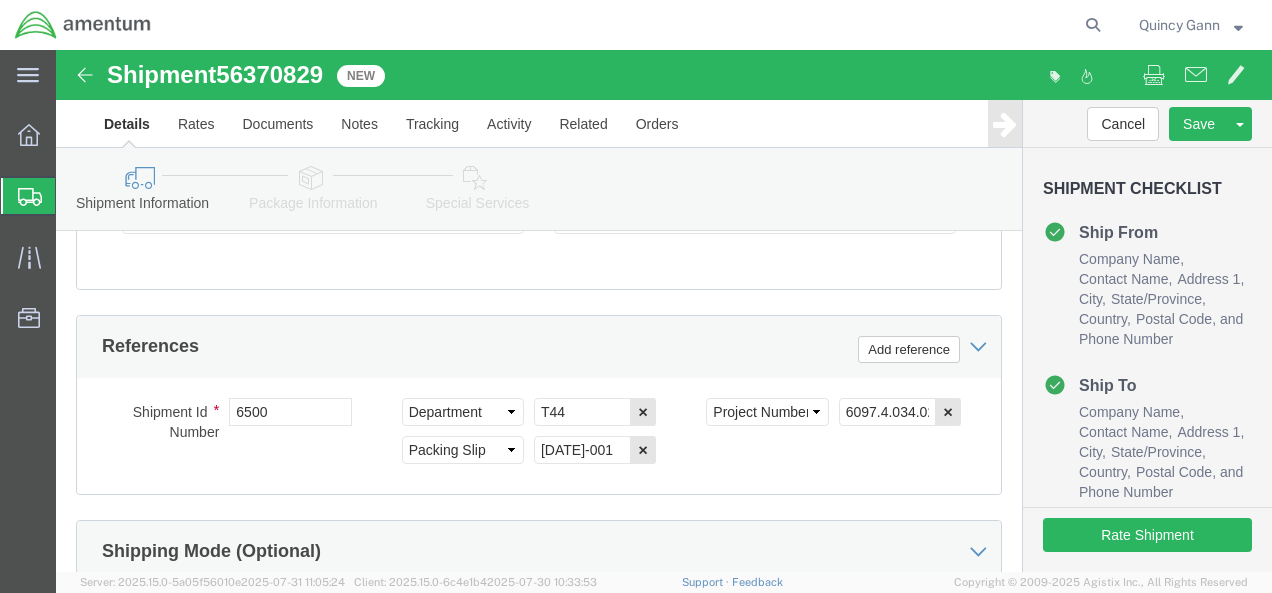 click on "Continue" 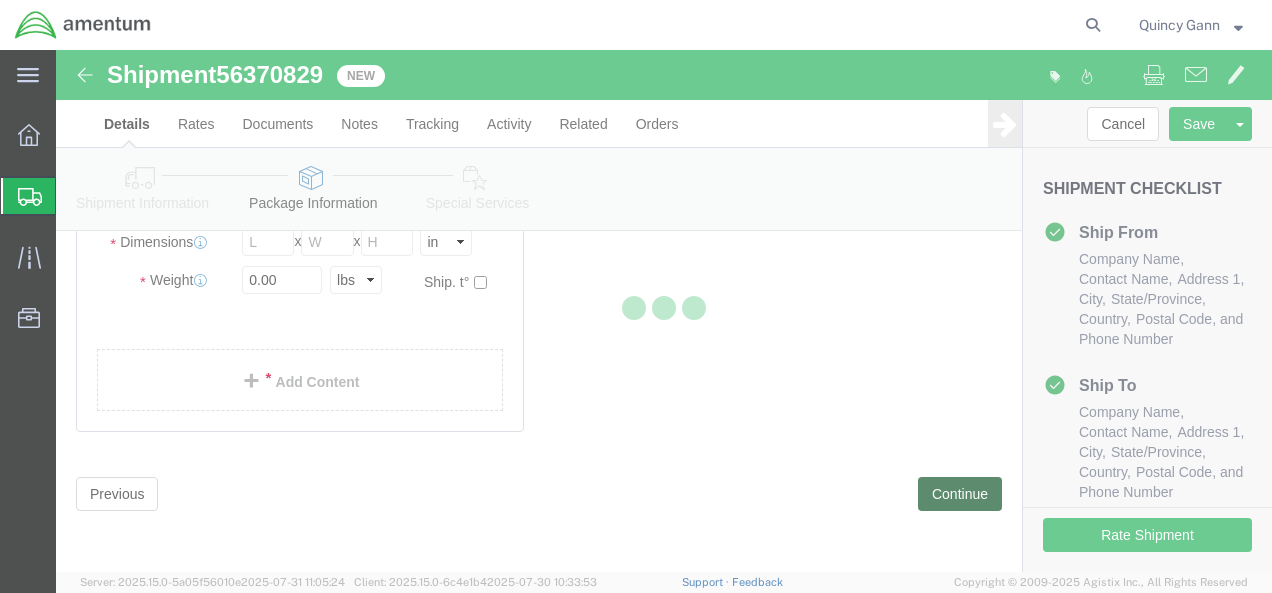 scroll, scrollTop: 152, scrollLeft: 0, axis: vertical 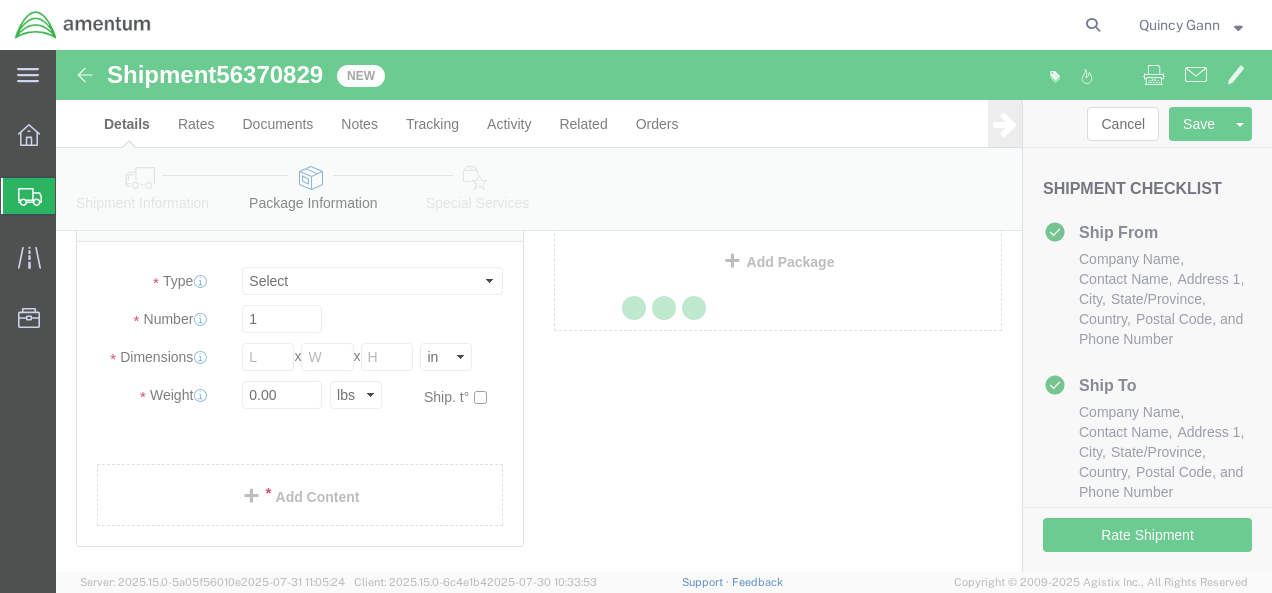 select on "CBOX" 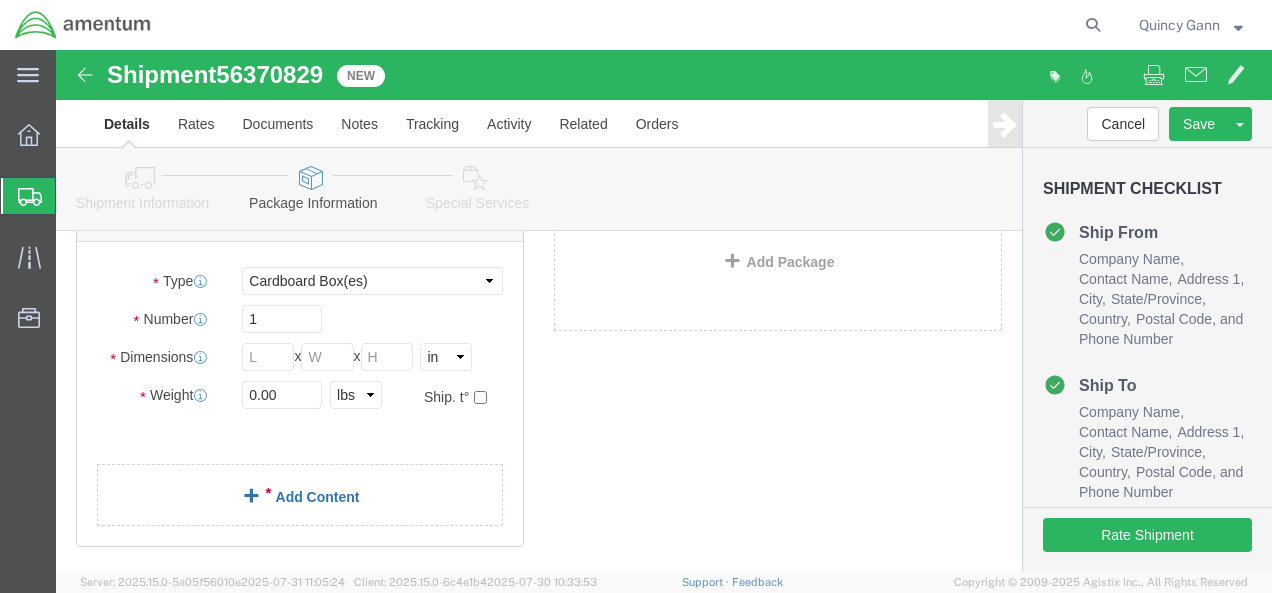 click on "Add Content" 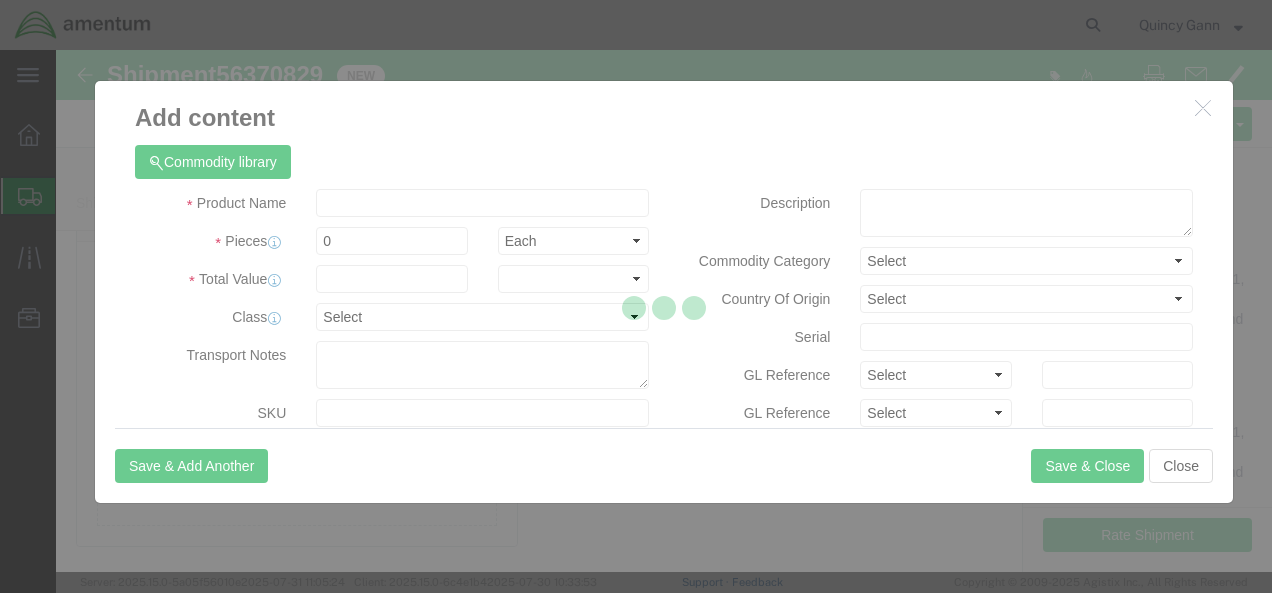 scroll, scrollTop: 267, scrollLeft: 0, axis: vertical 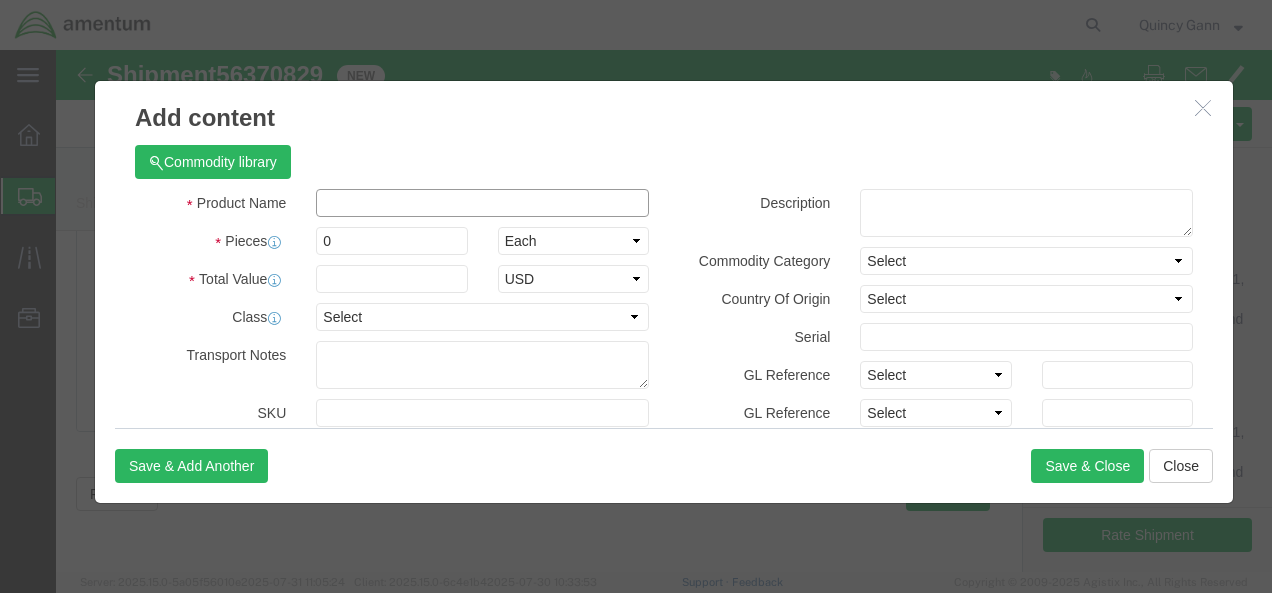 click 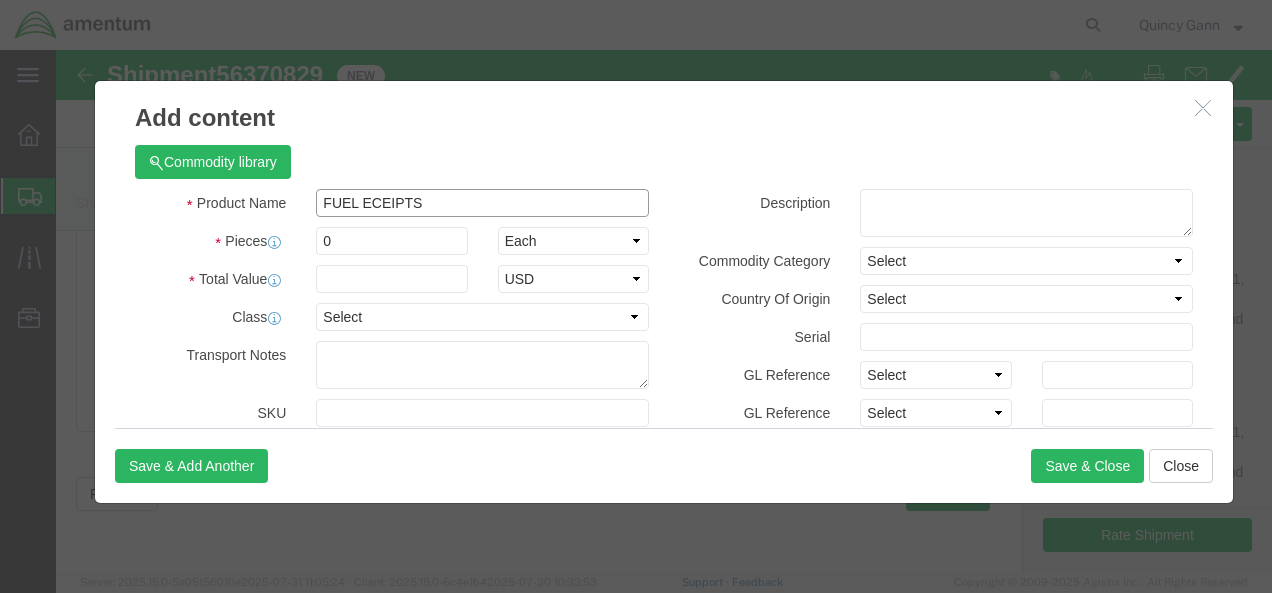 type on "FUEL ECEIPTS" 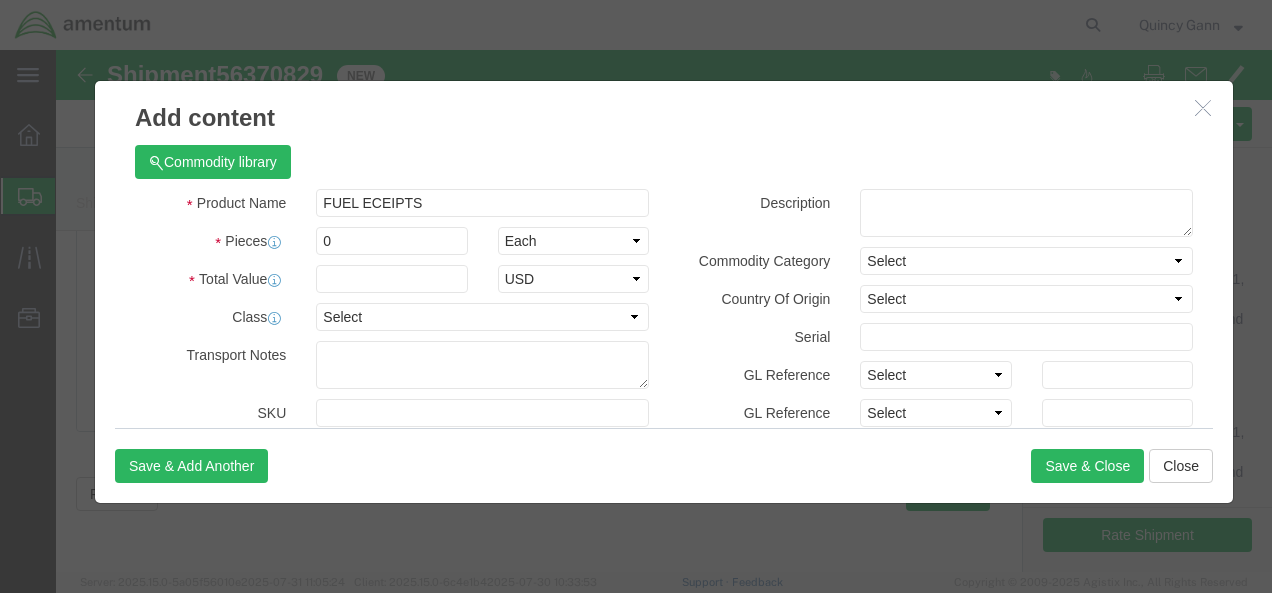 click 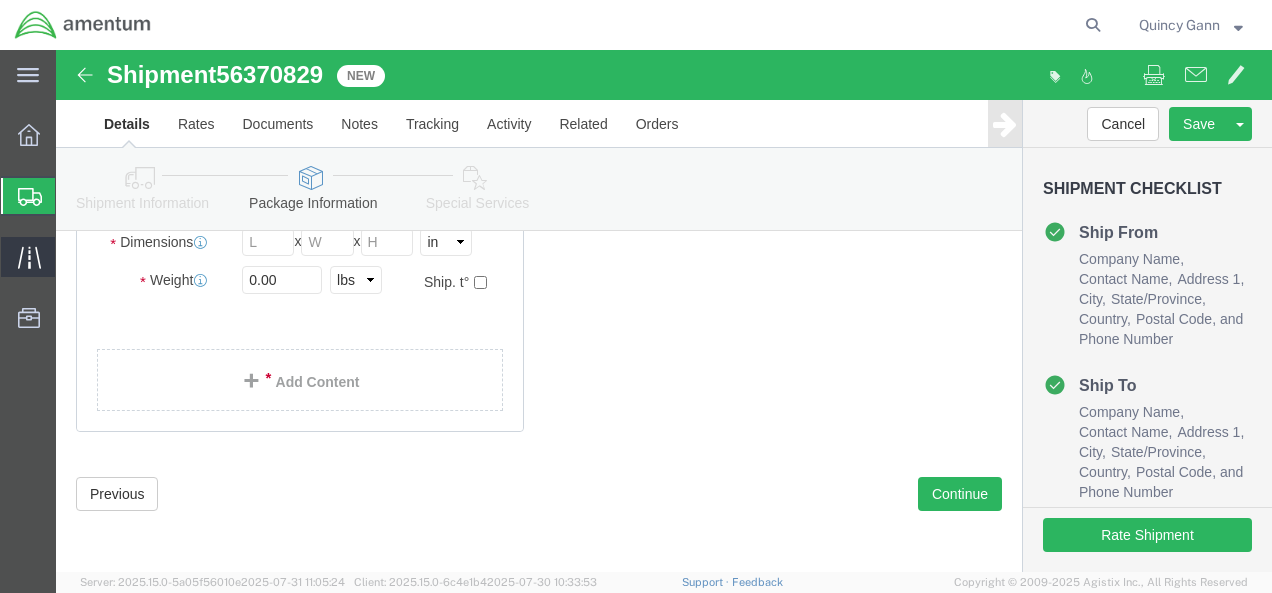click 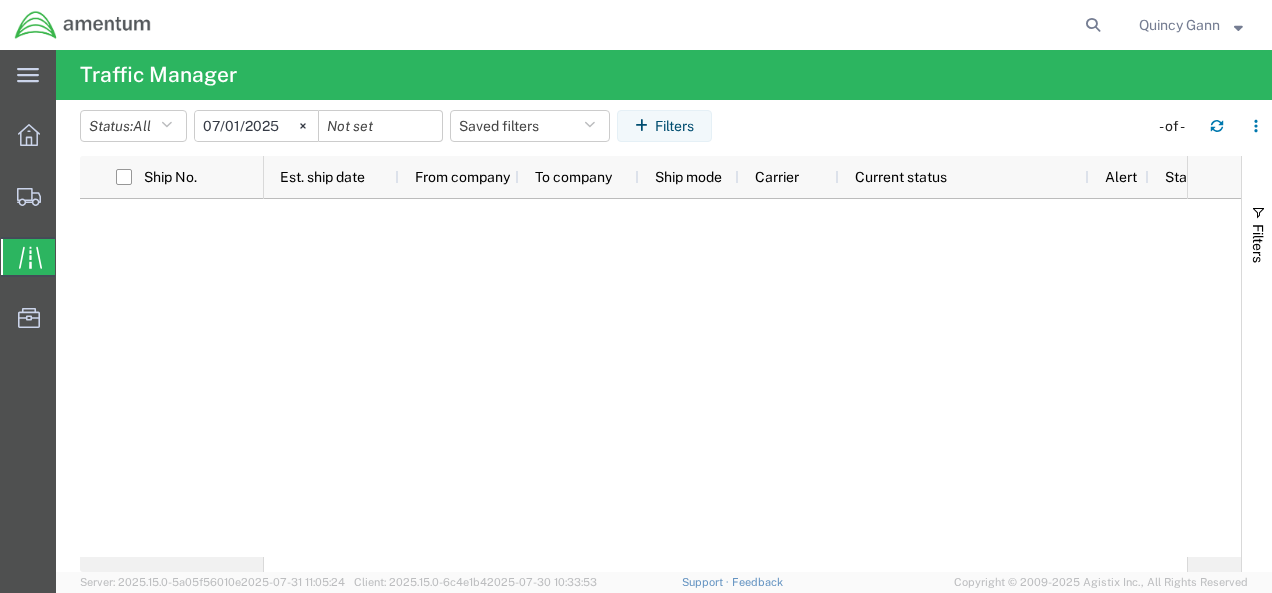 click 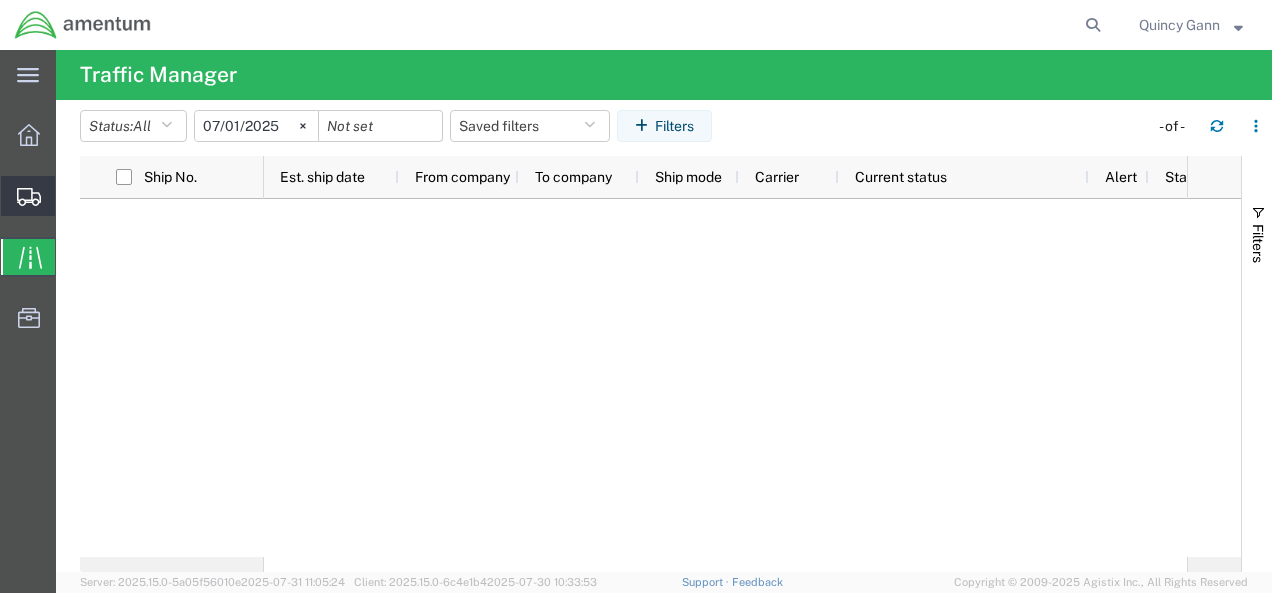 click 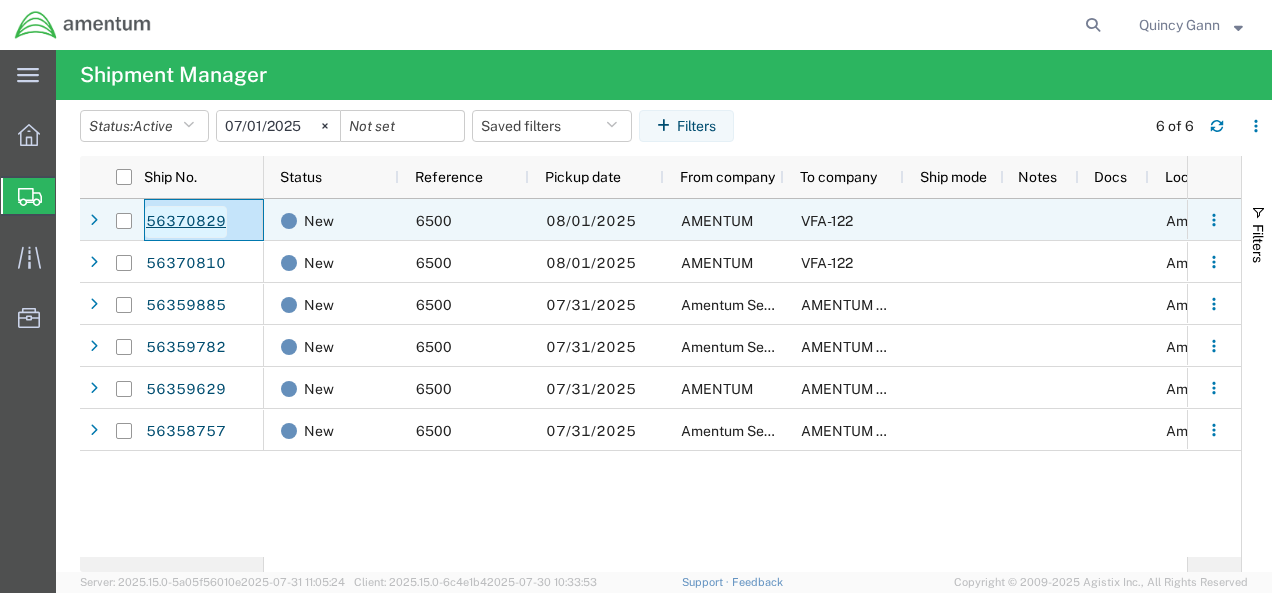 click on "56370829" 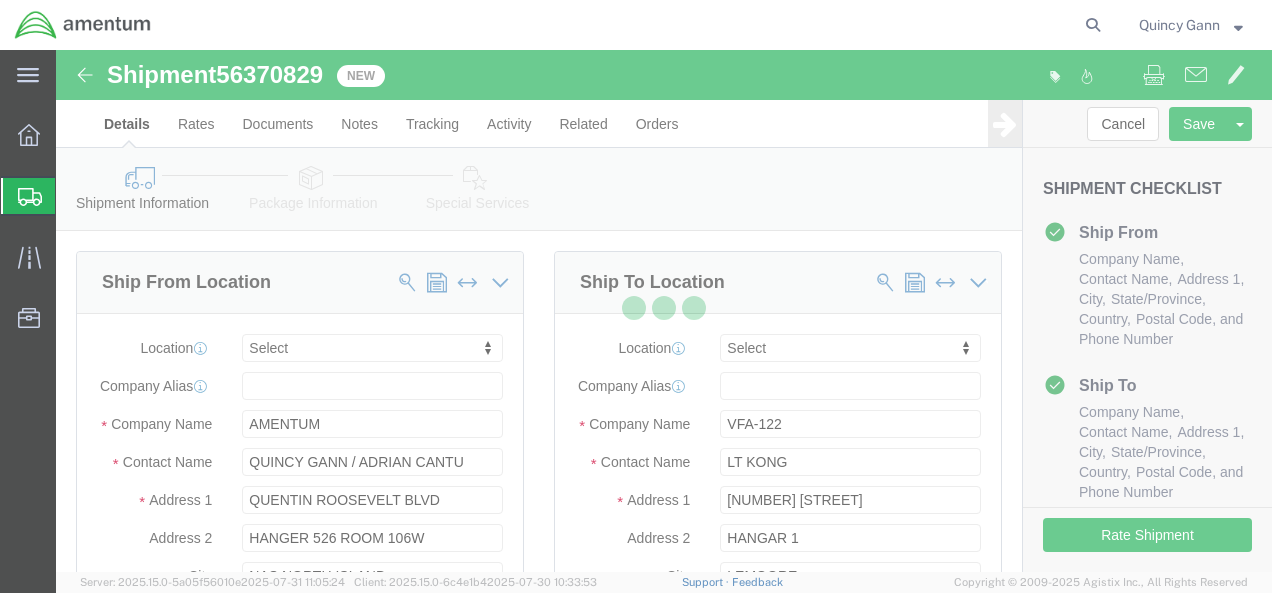 select 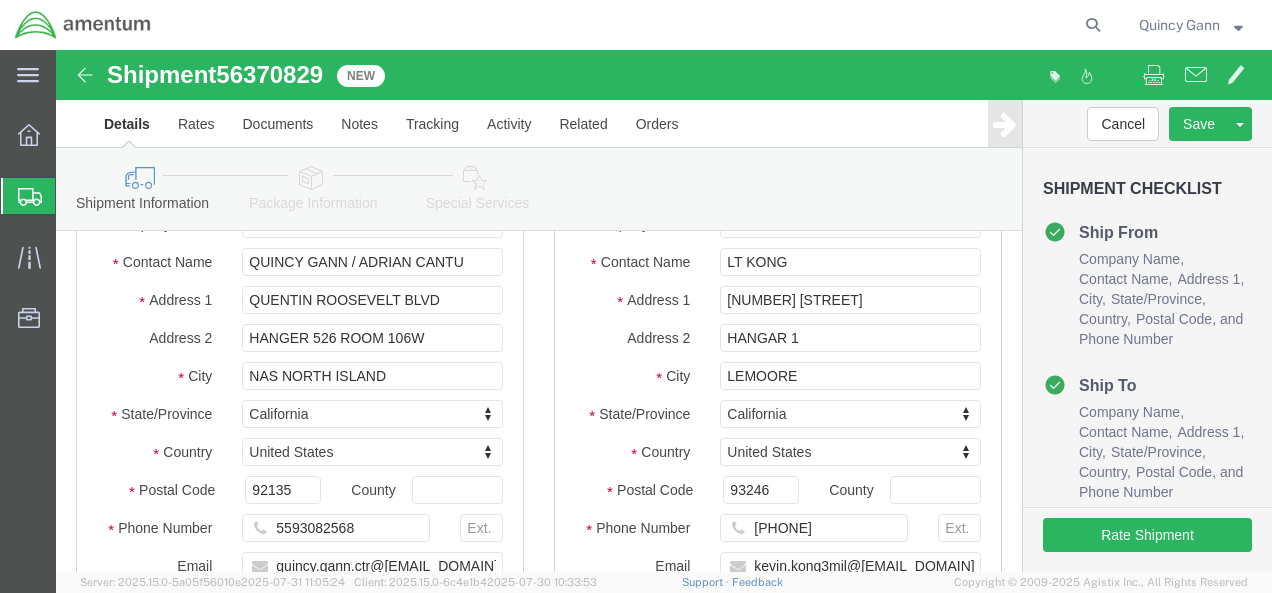scroll, scrollTop: 301, scrollLeft: 0, axis: vertical 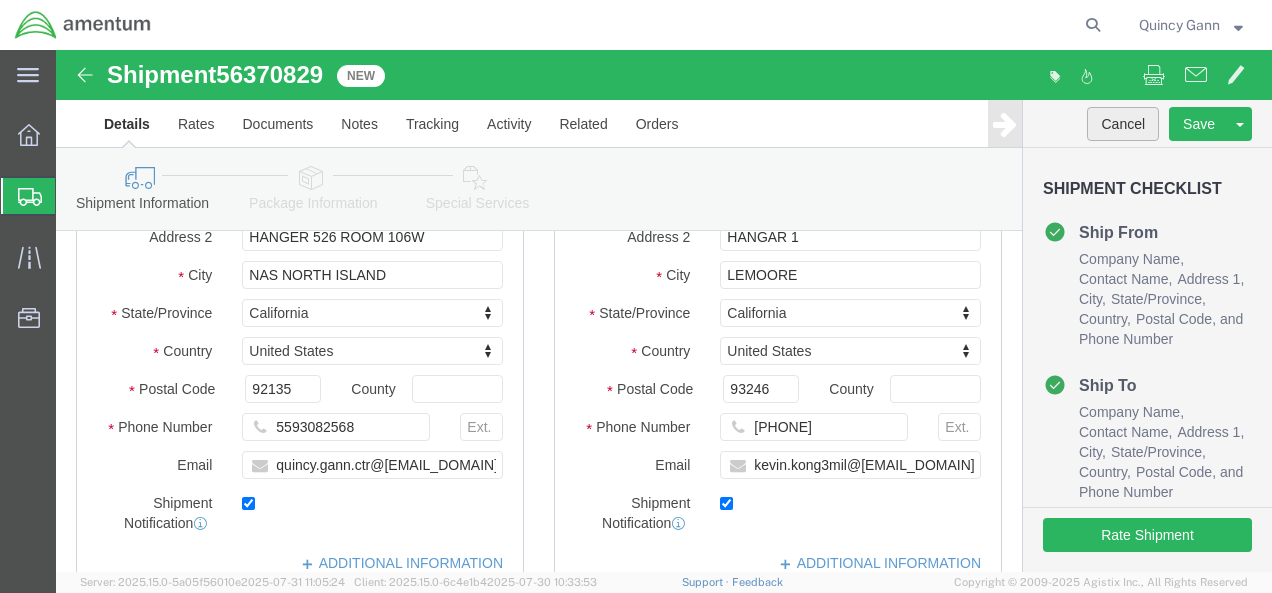 click on "Cancel" 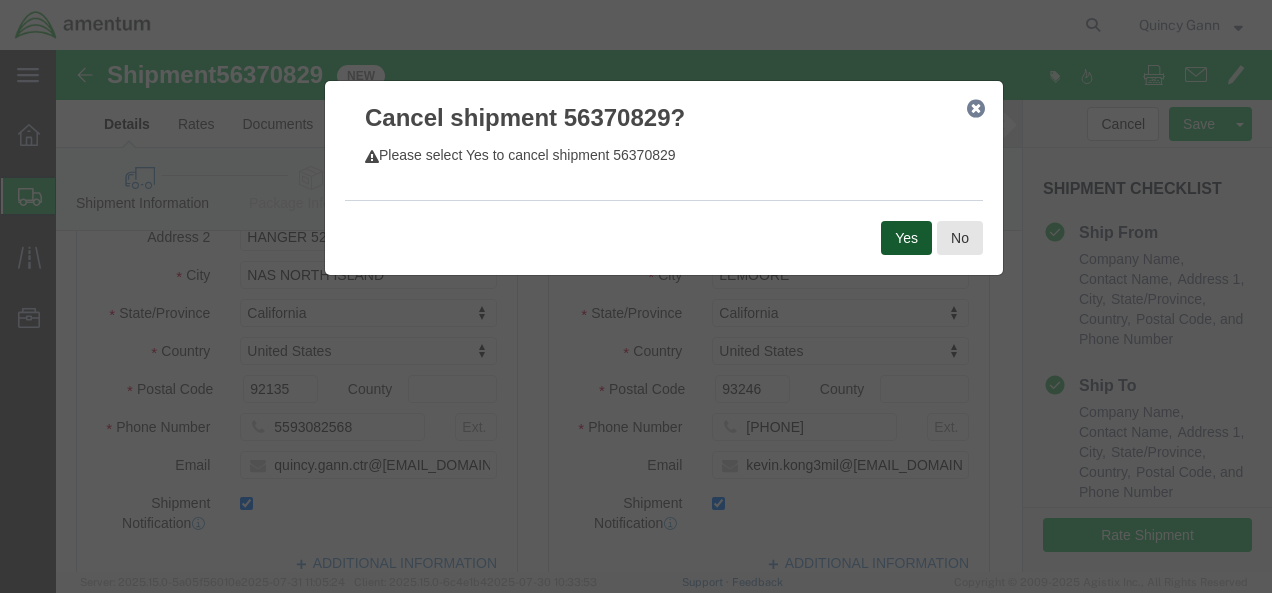 click on "Yes" 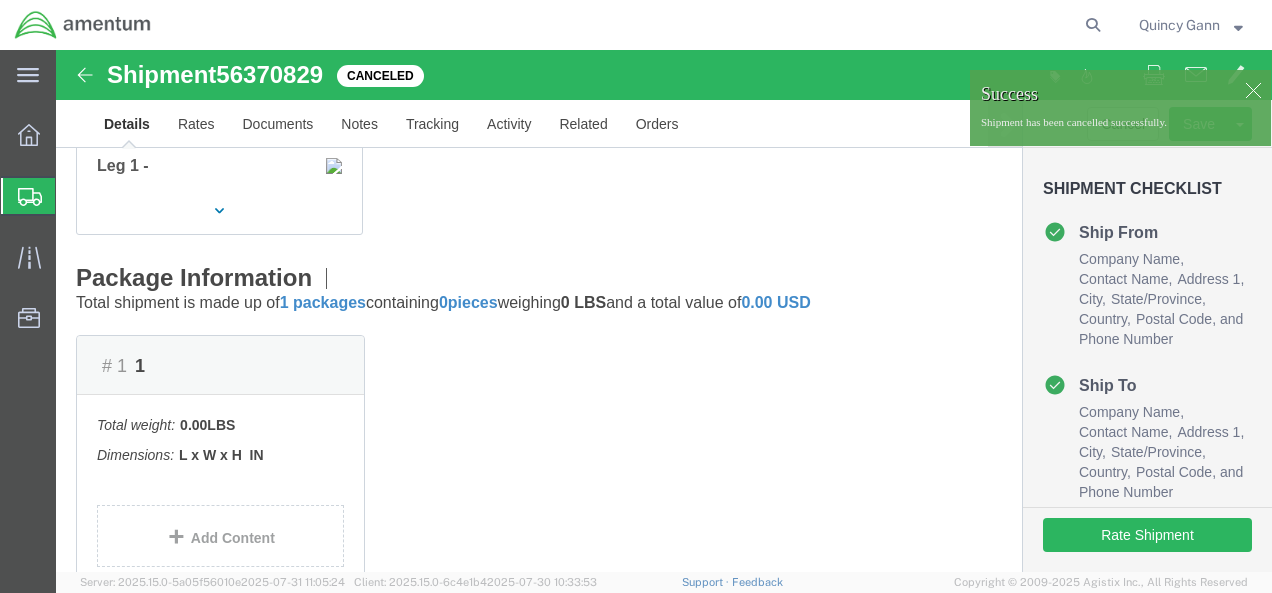 scroll, scrollTop: 0, scrollLeft: 0, axis: both 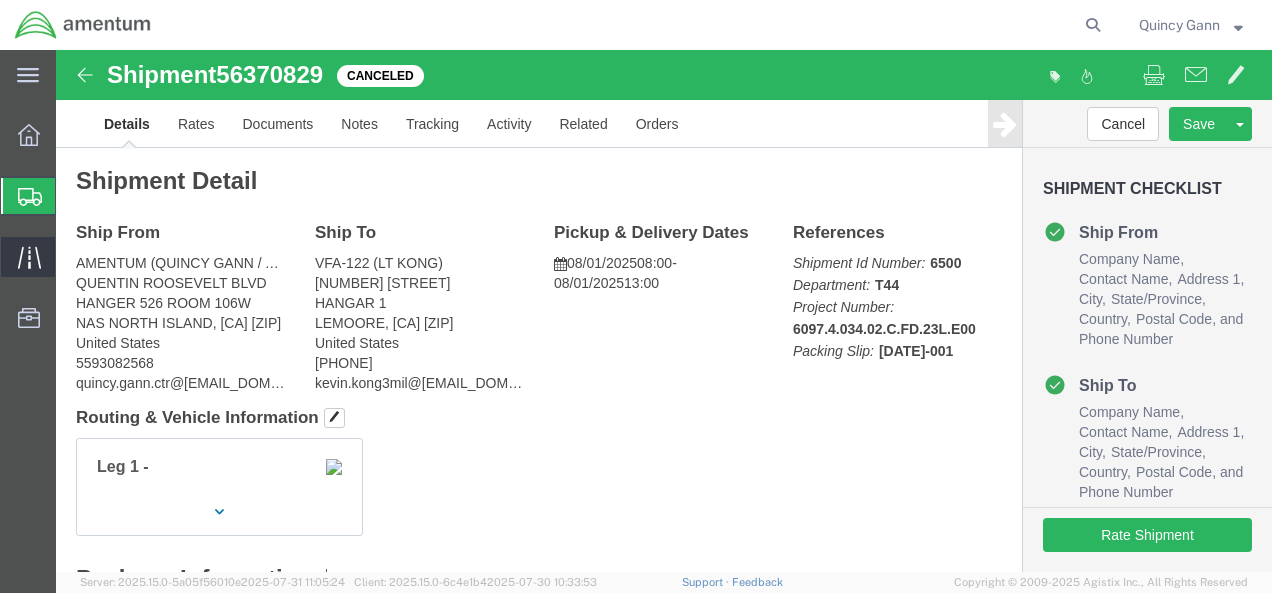 click 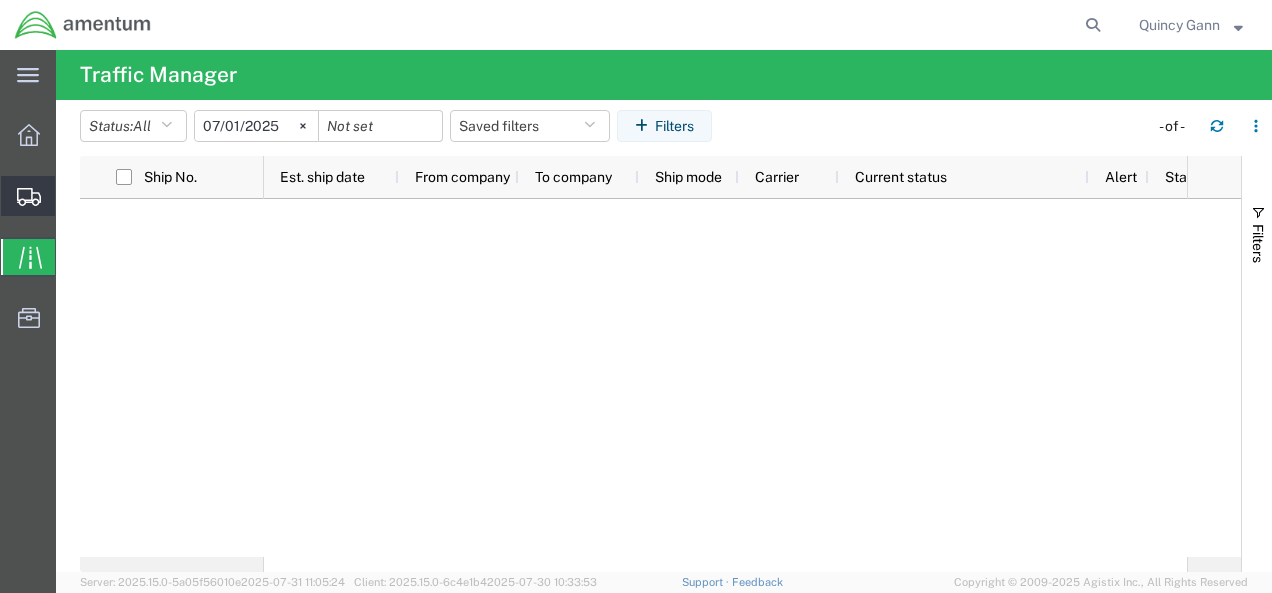 click 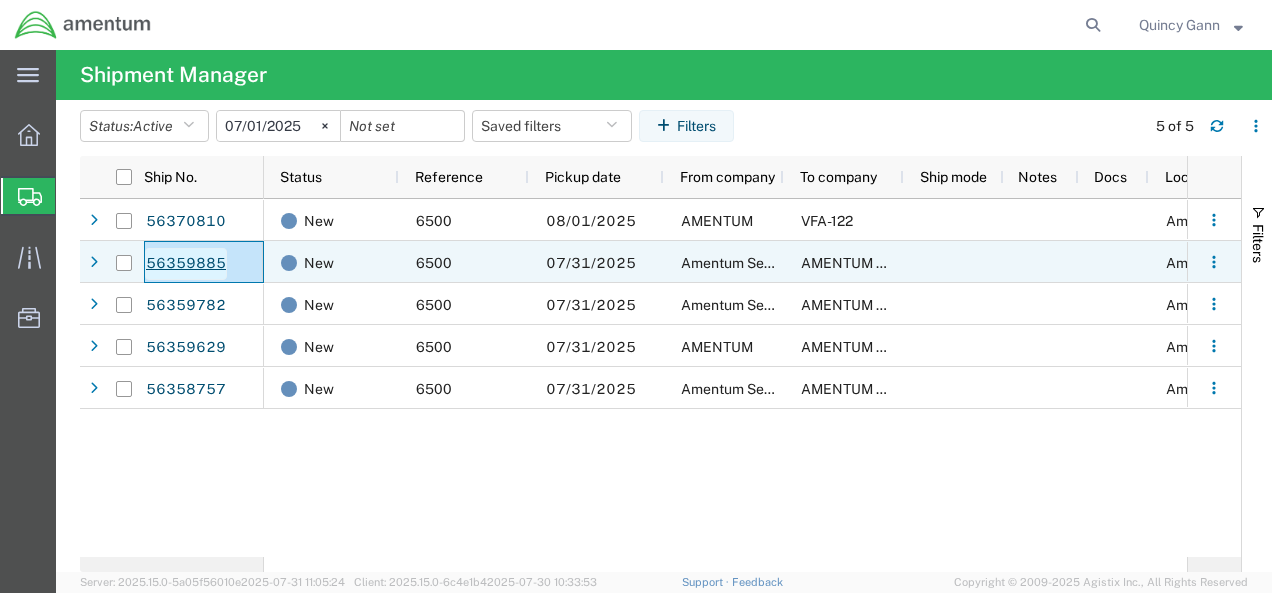 click on "56359885" 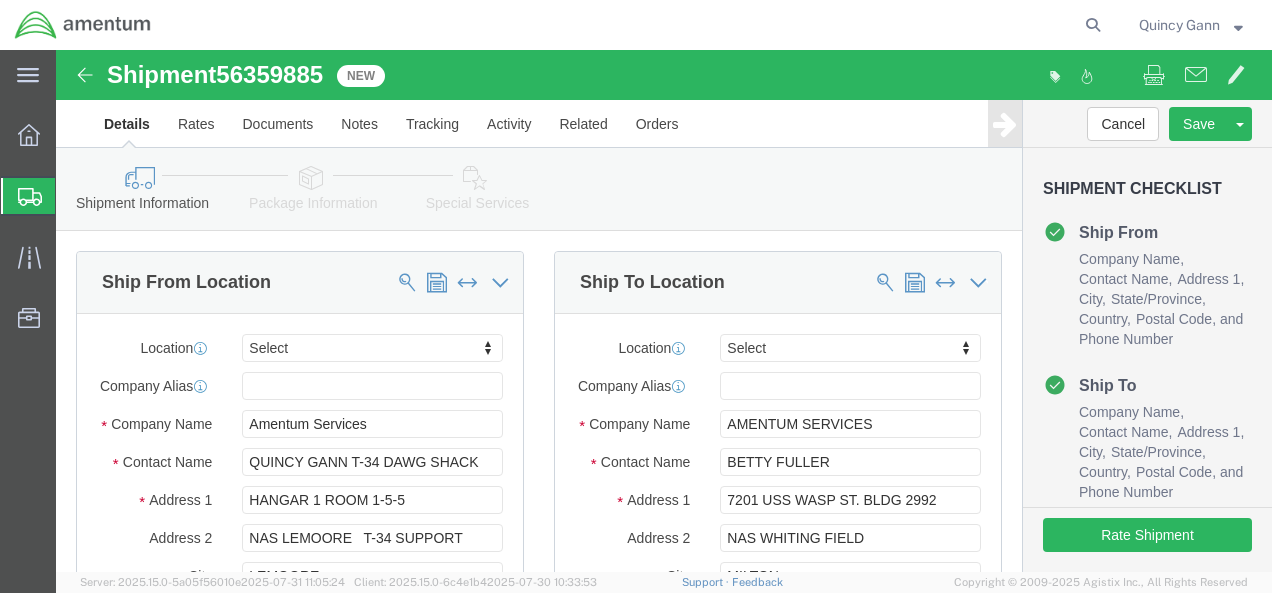 select 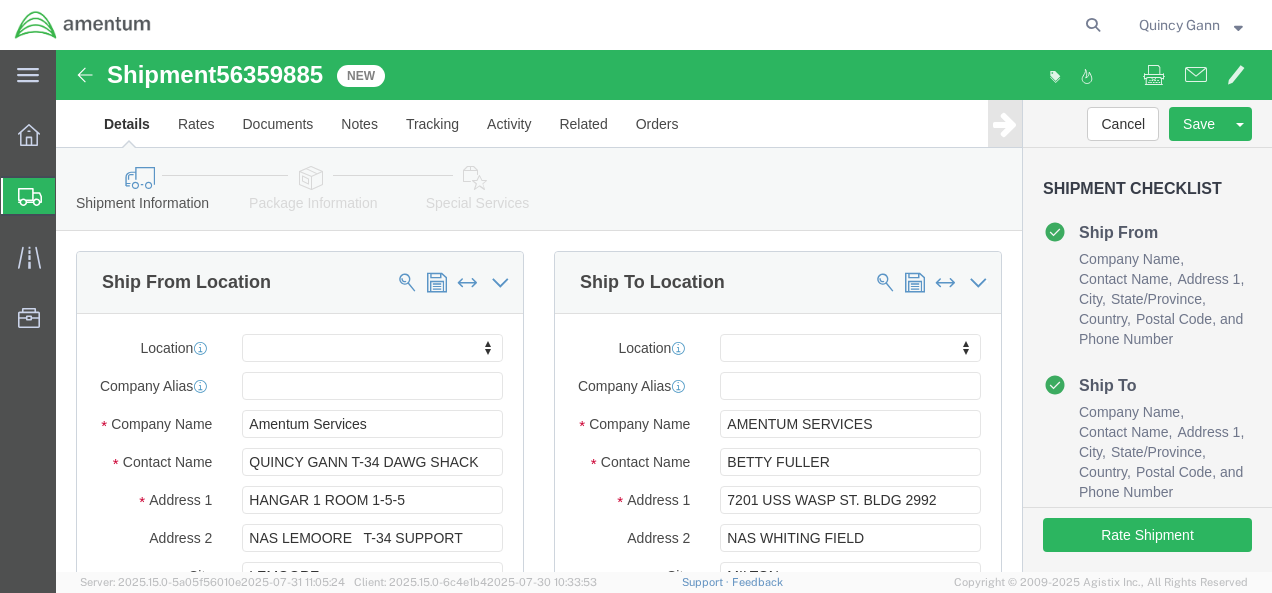 click 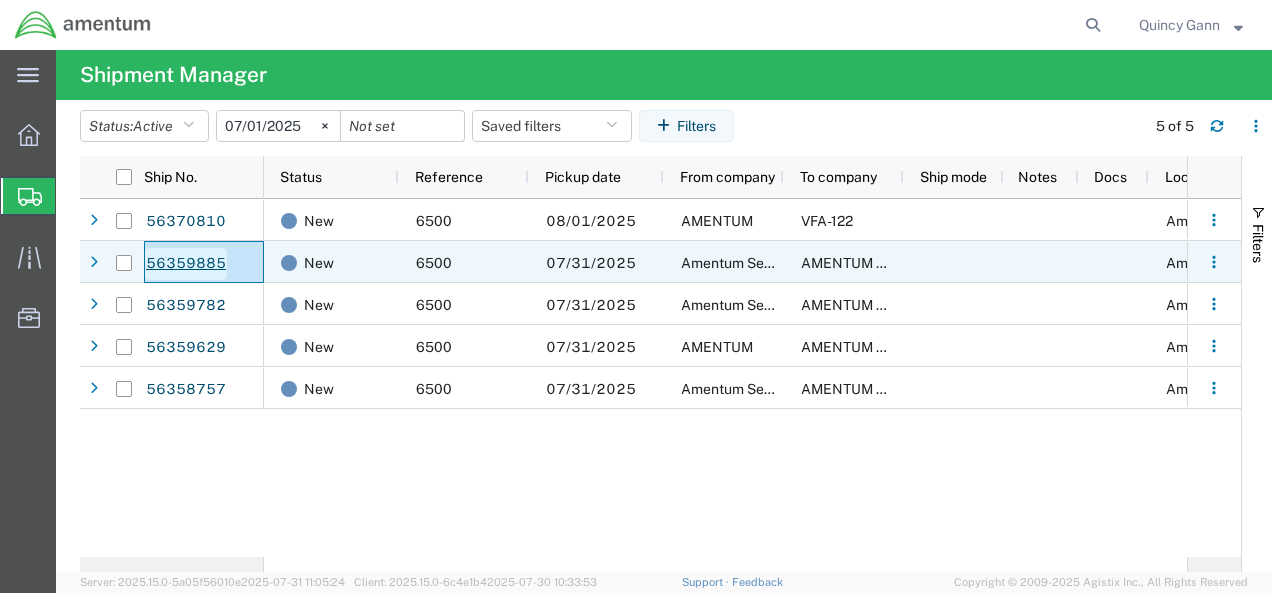 click on "56359885" 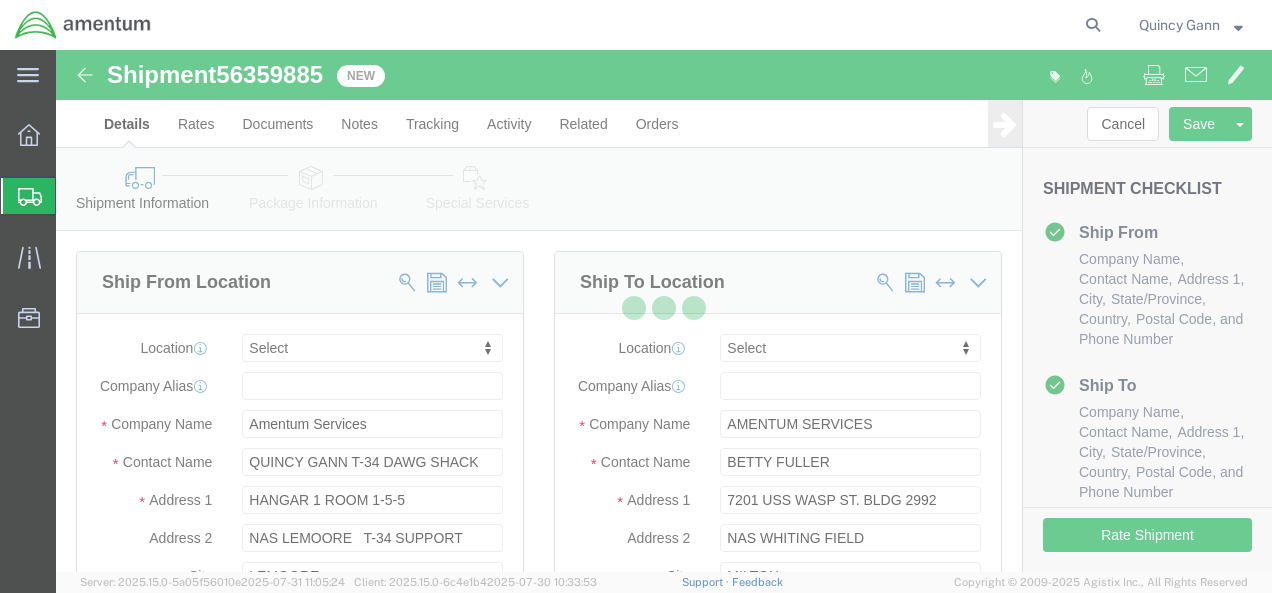click 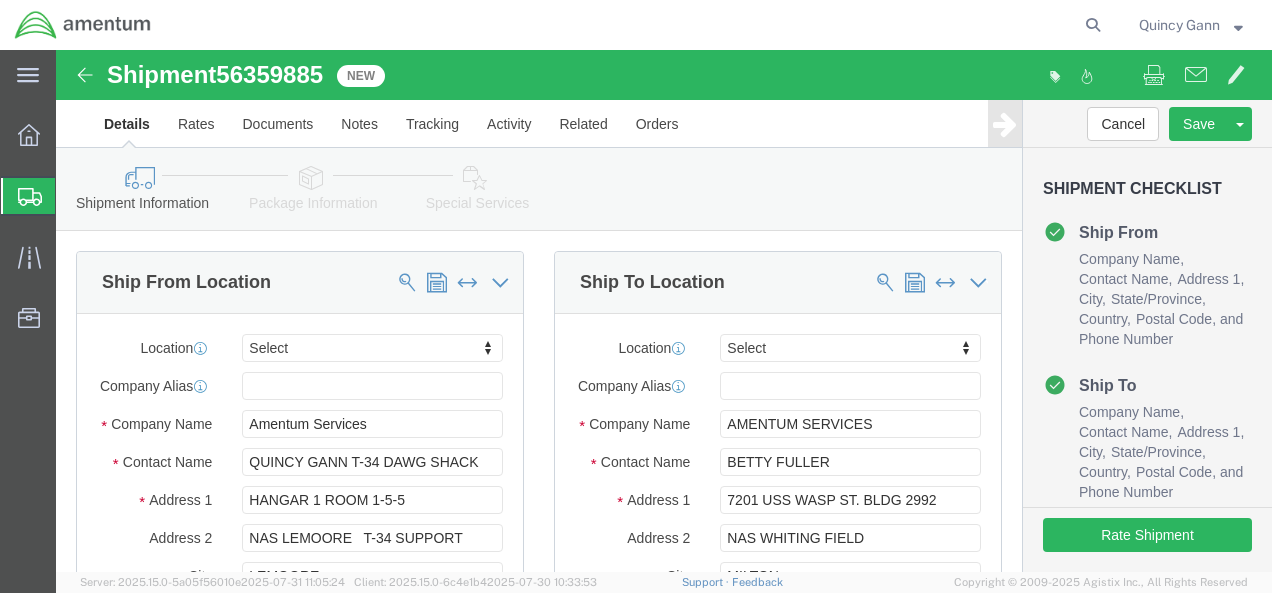 select 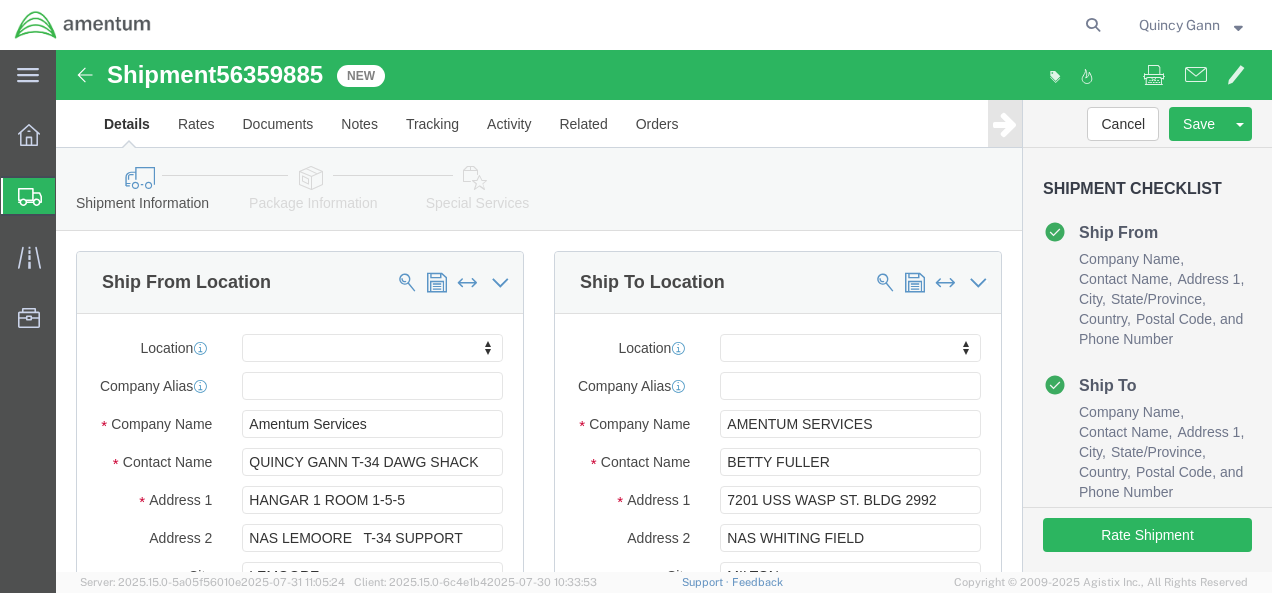 scroll, scrollTop: 0, scrollLeft: 0, axis: both 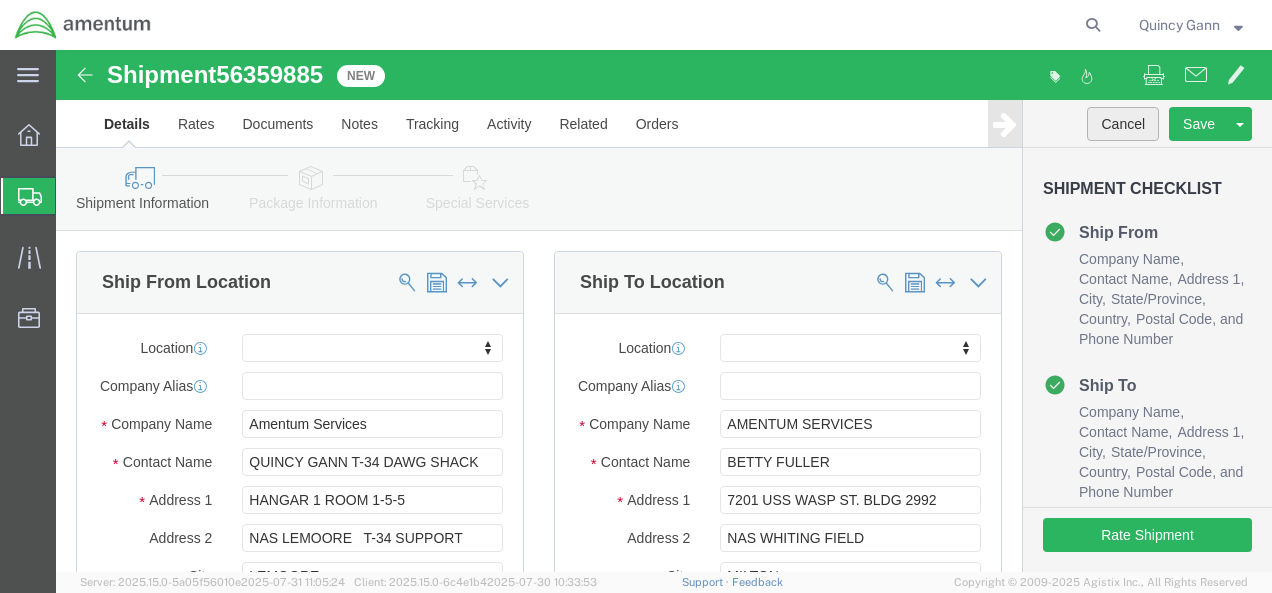 click on "Cancel" 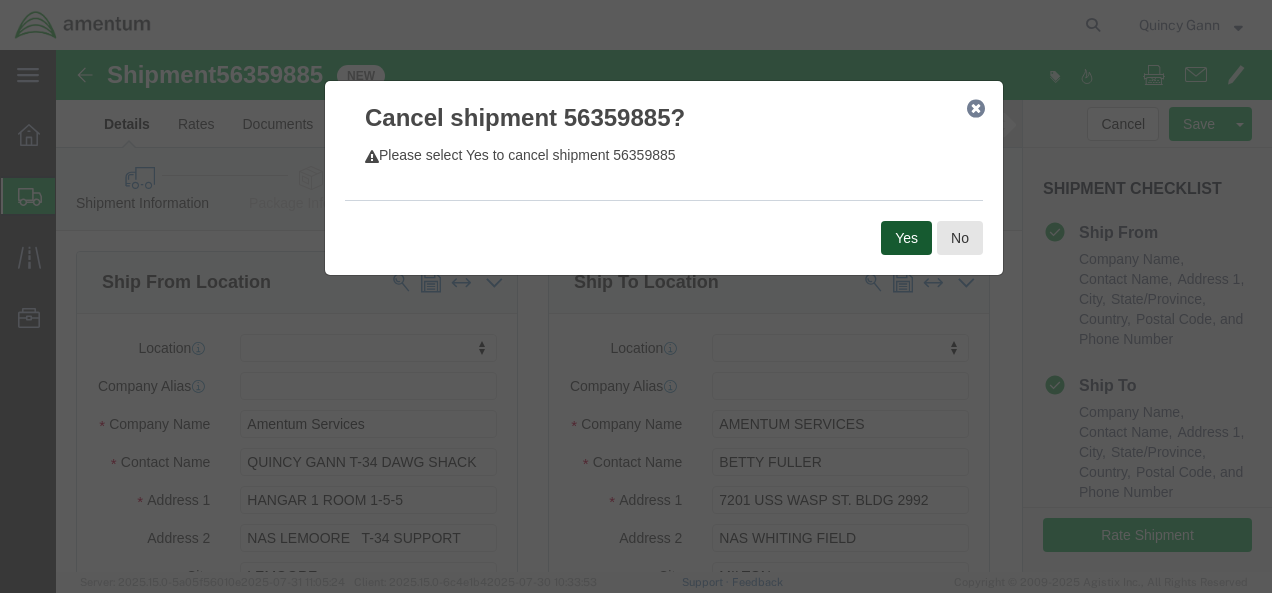 click on "Yes" 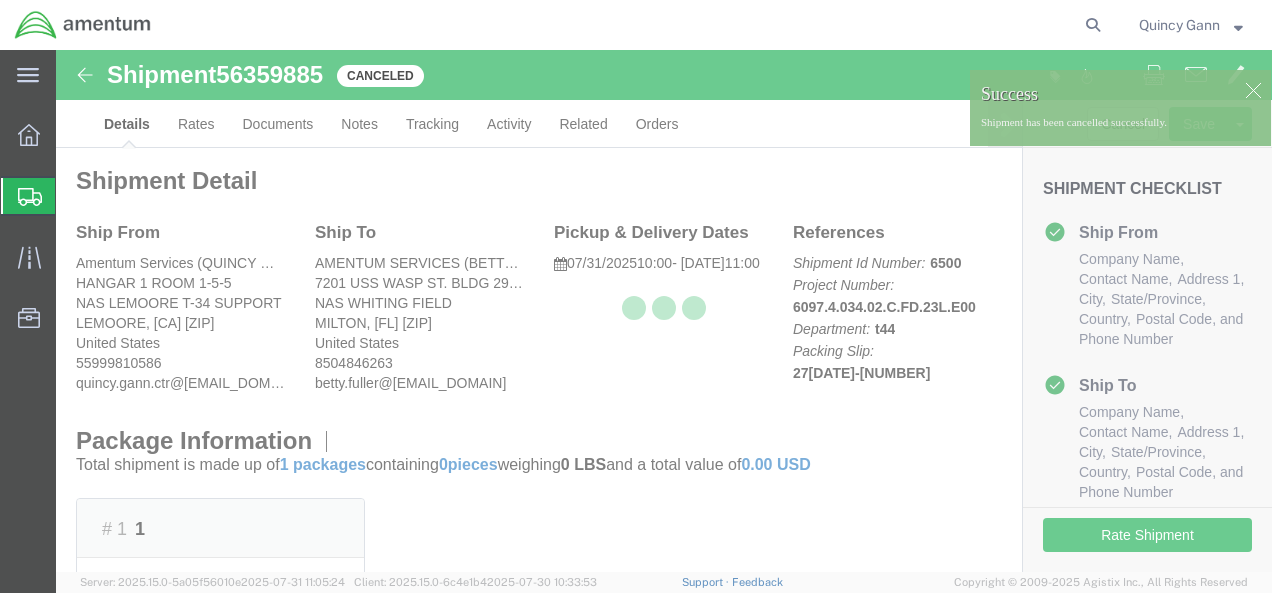 click 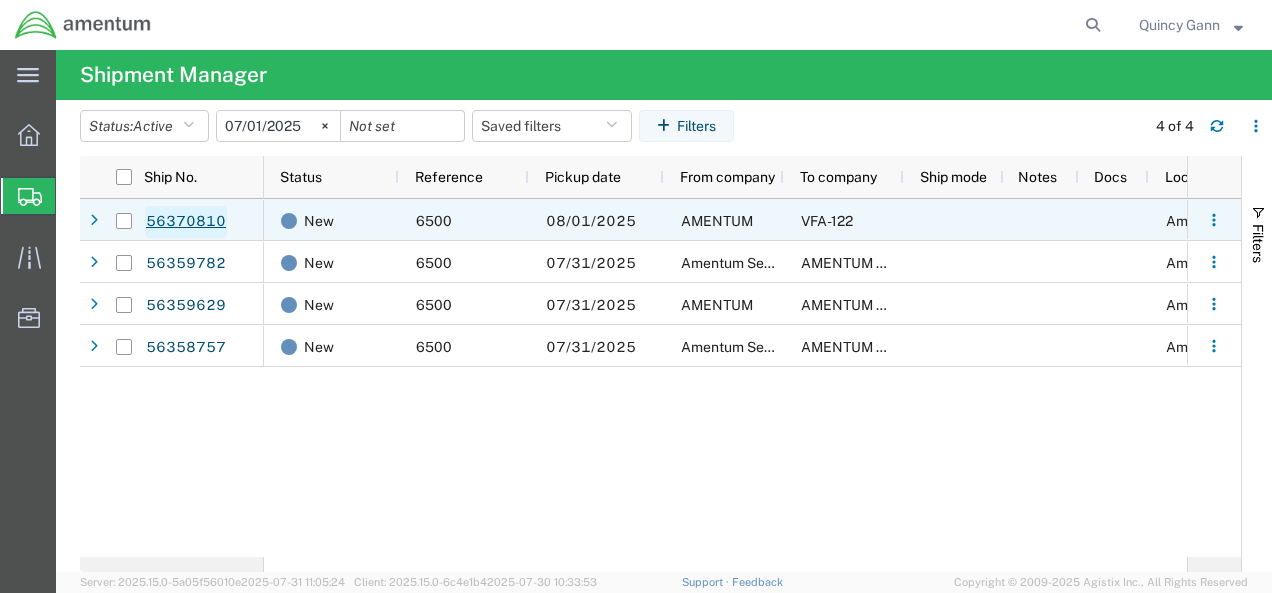 click on "56370810" 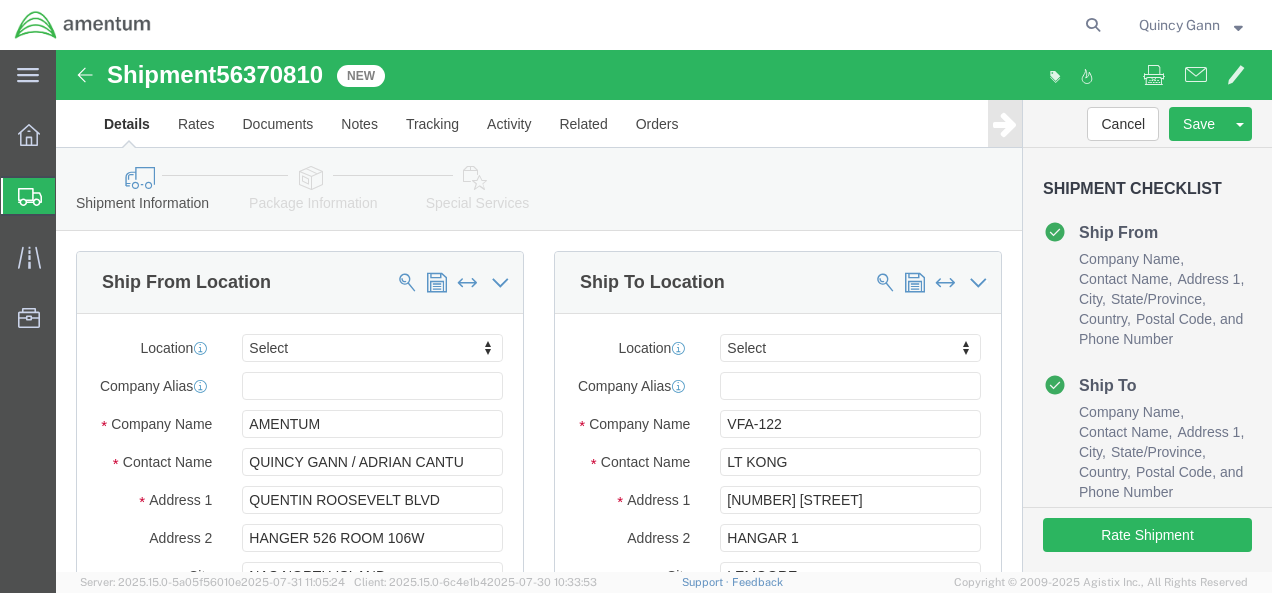 select 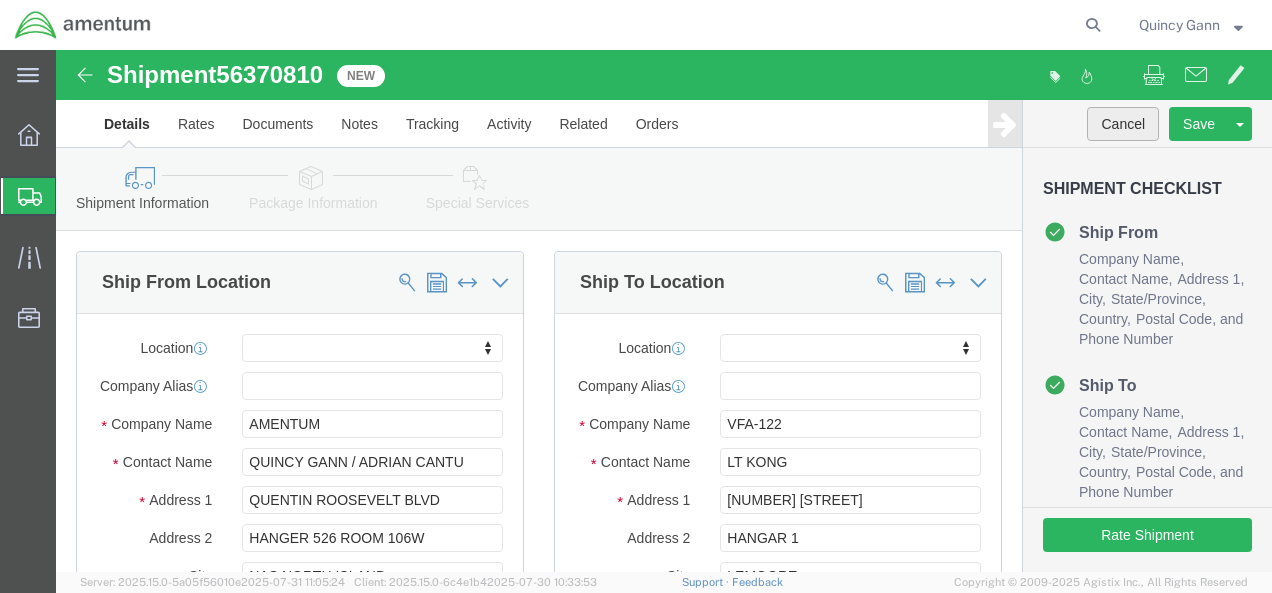 click on "Cancel" 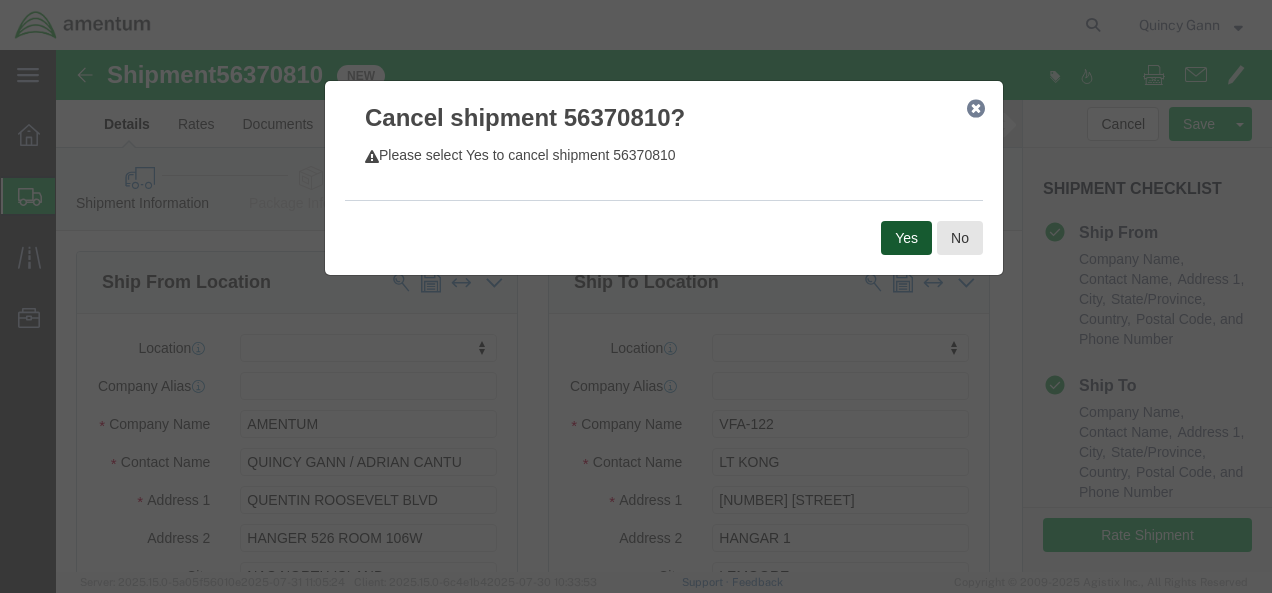 click on "Yes" 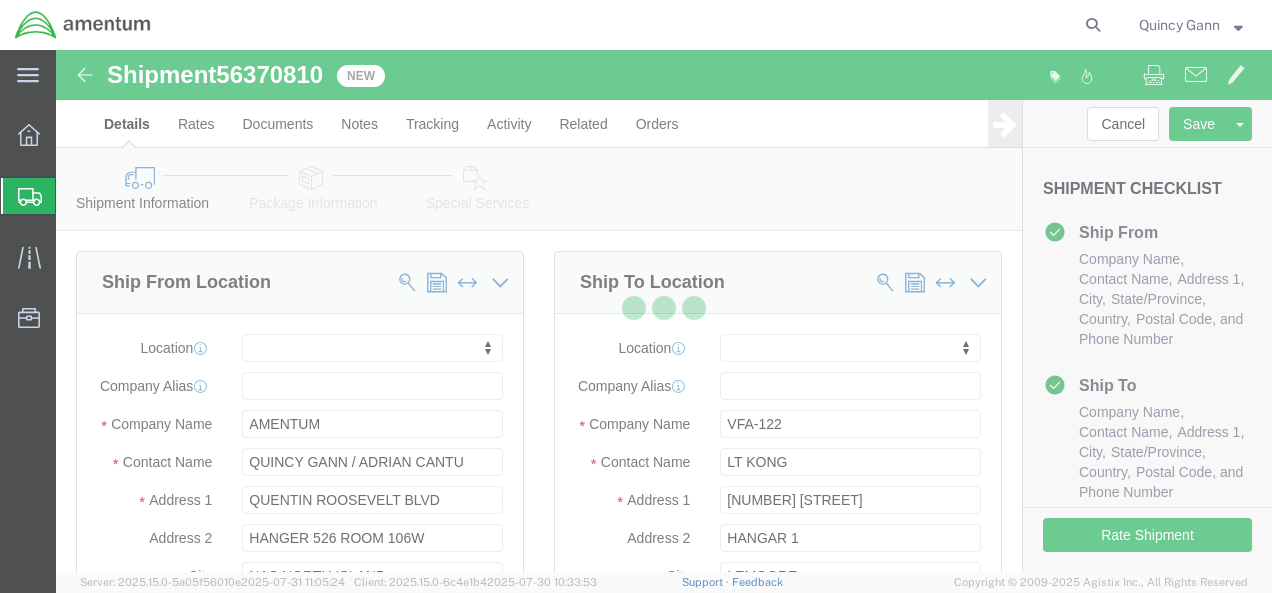 scroll, scrollTop: 0, scrollLeft: 0, axis: both 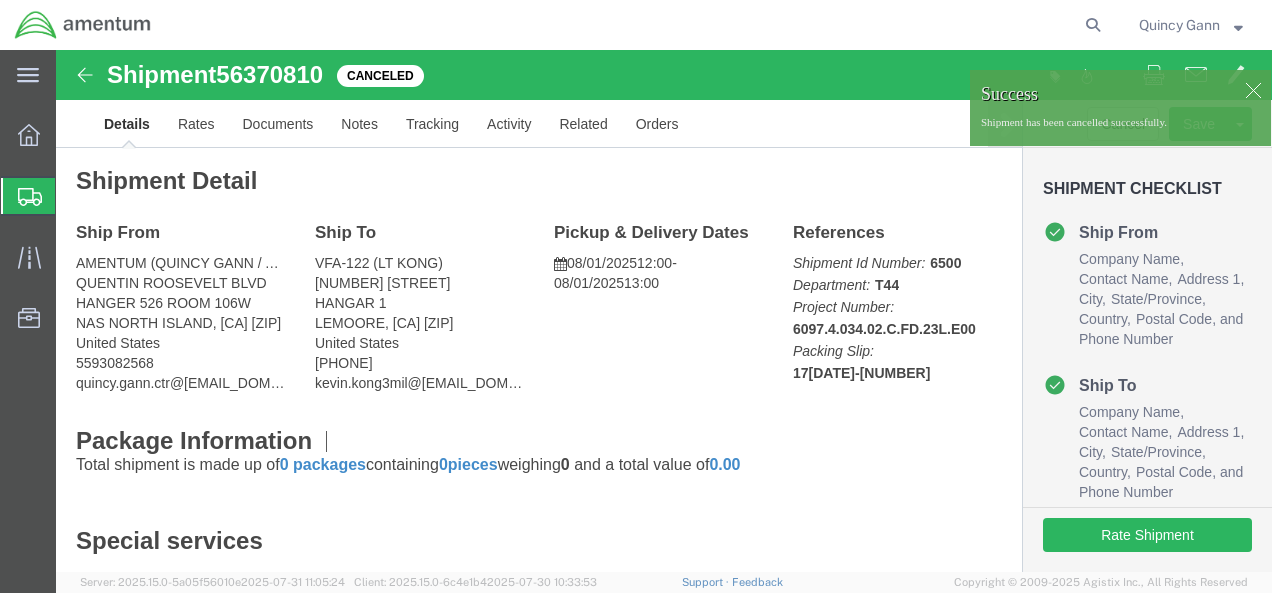 click 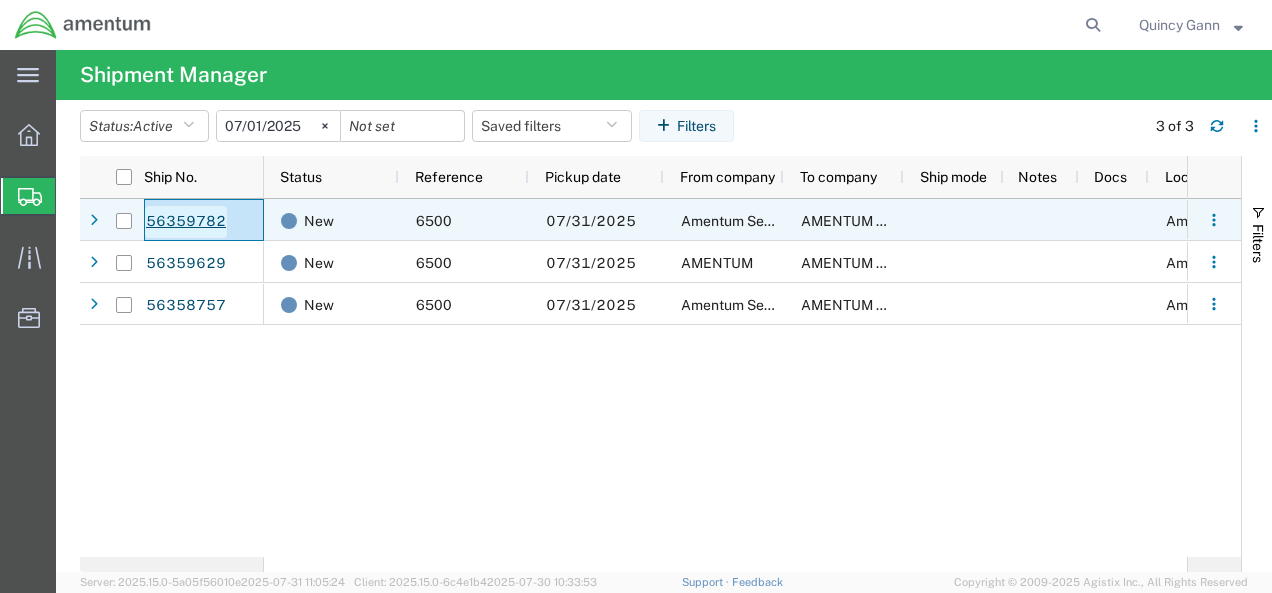 click on "56359782" 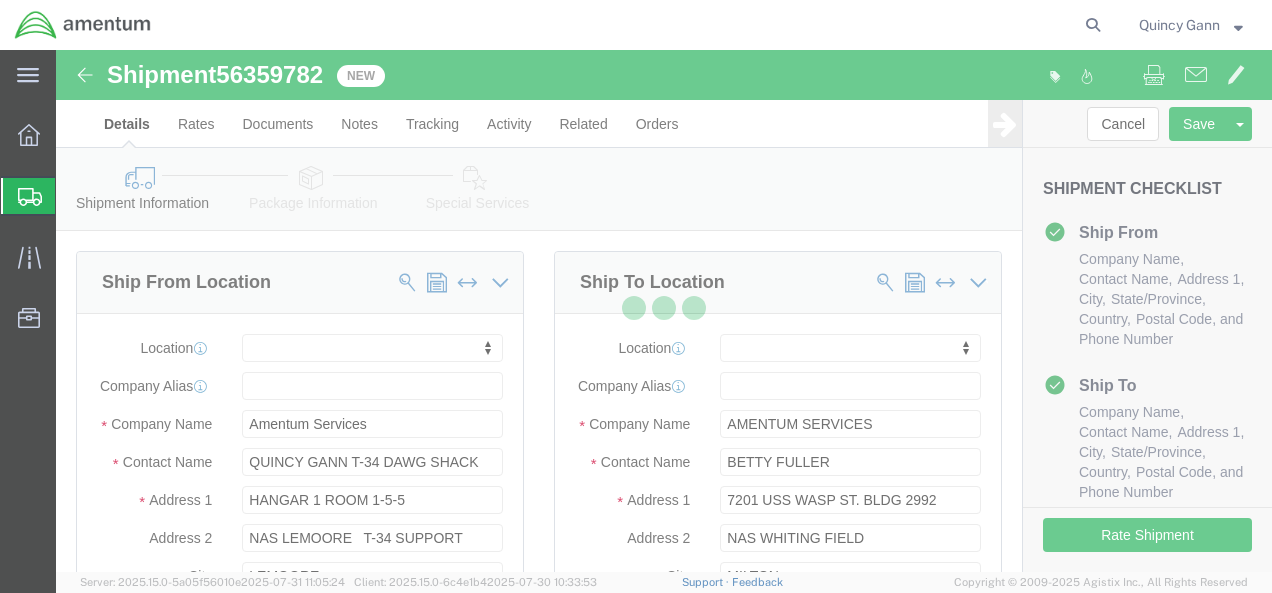 select 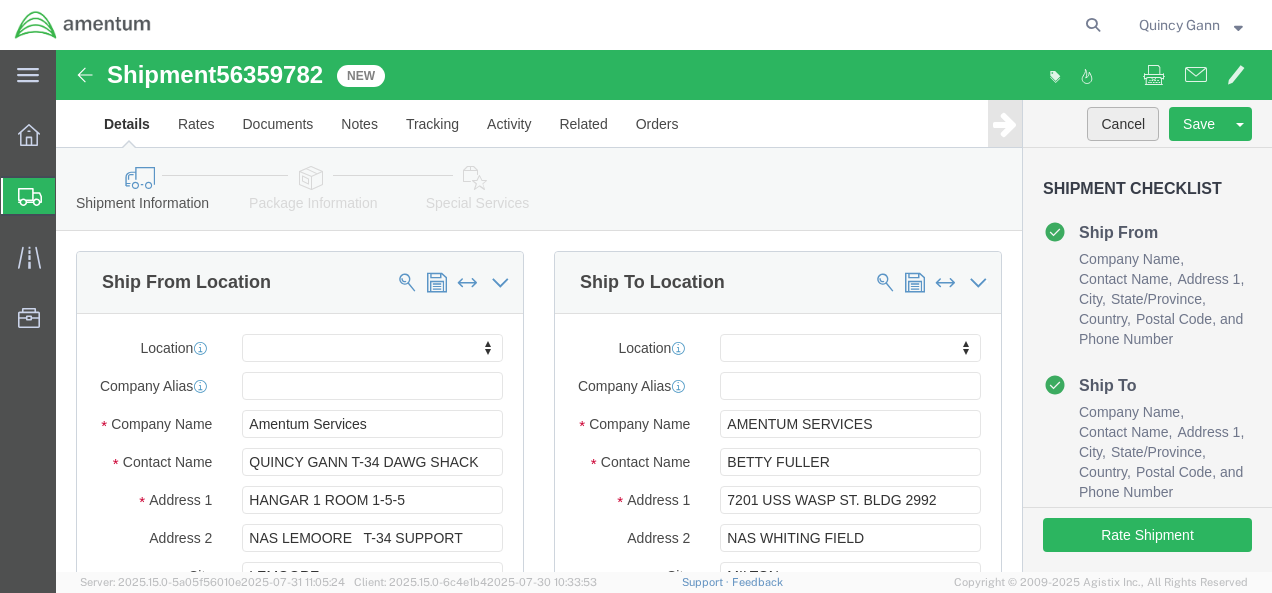 click on "Cancel" 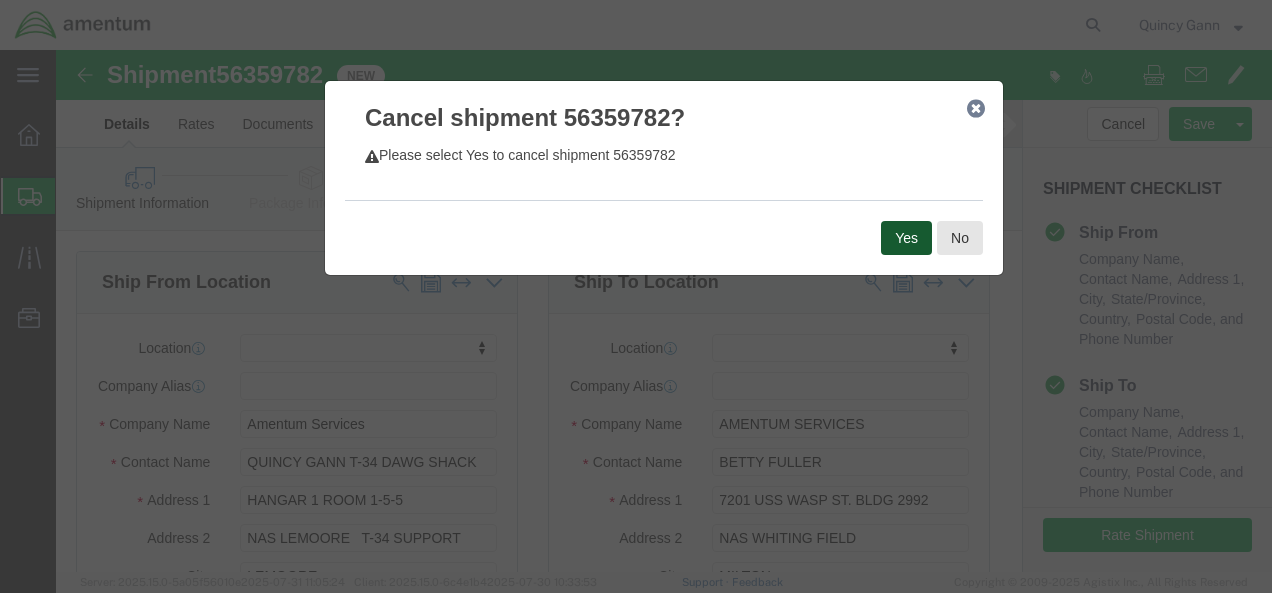 click on "Yes" 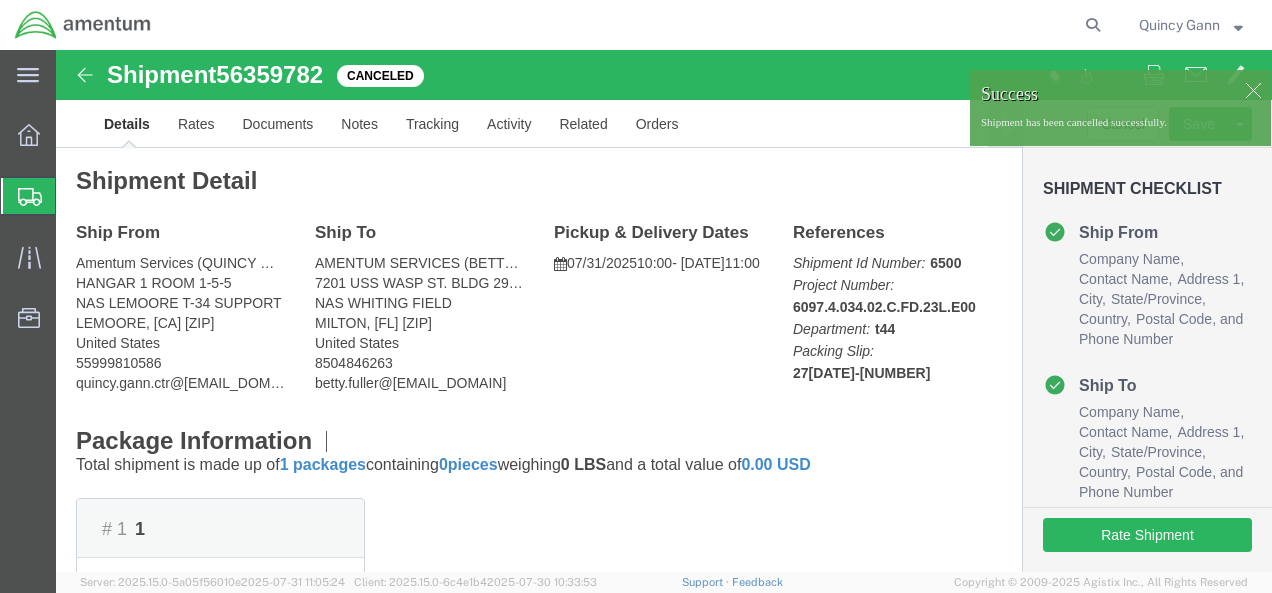click 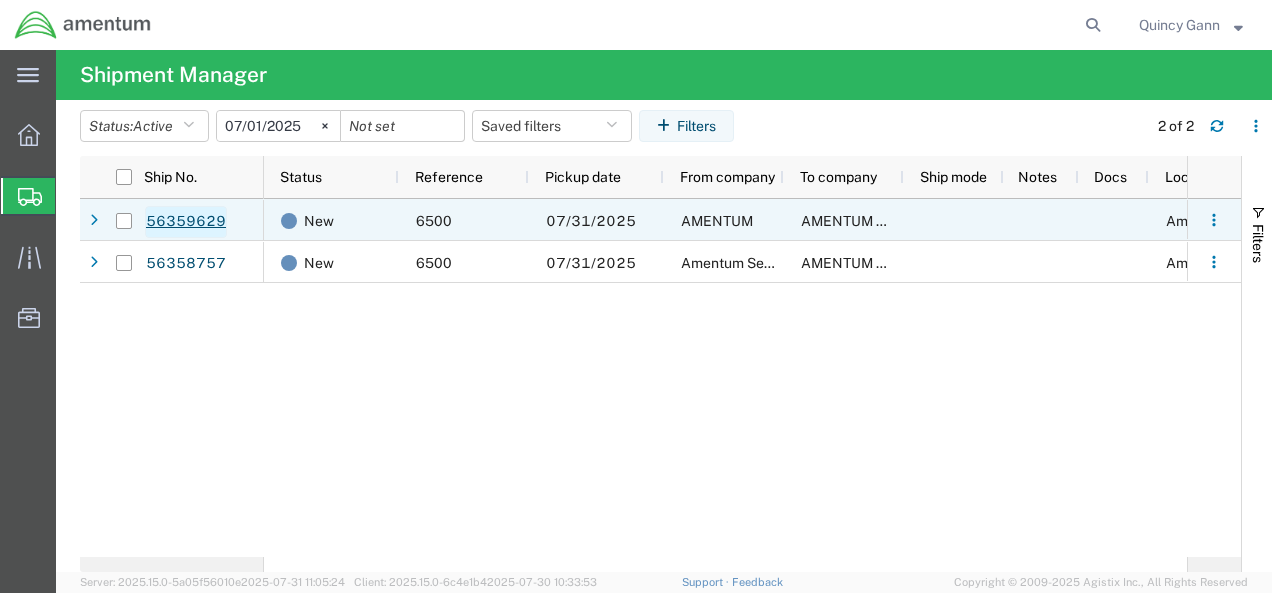 click on "56359629" 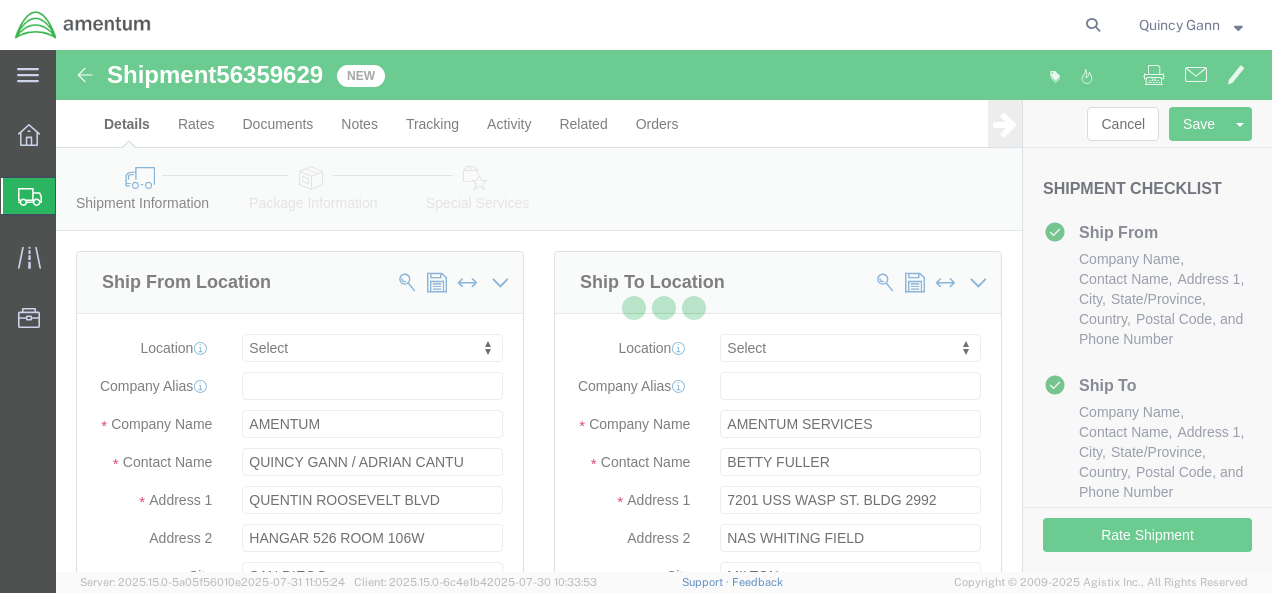 select 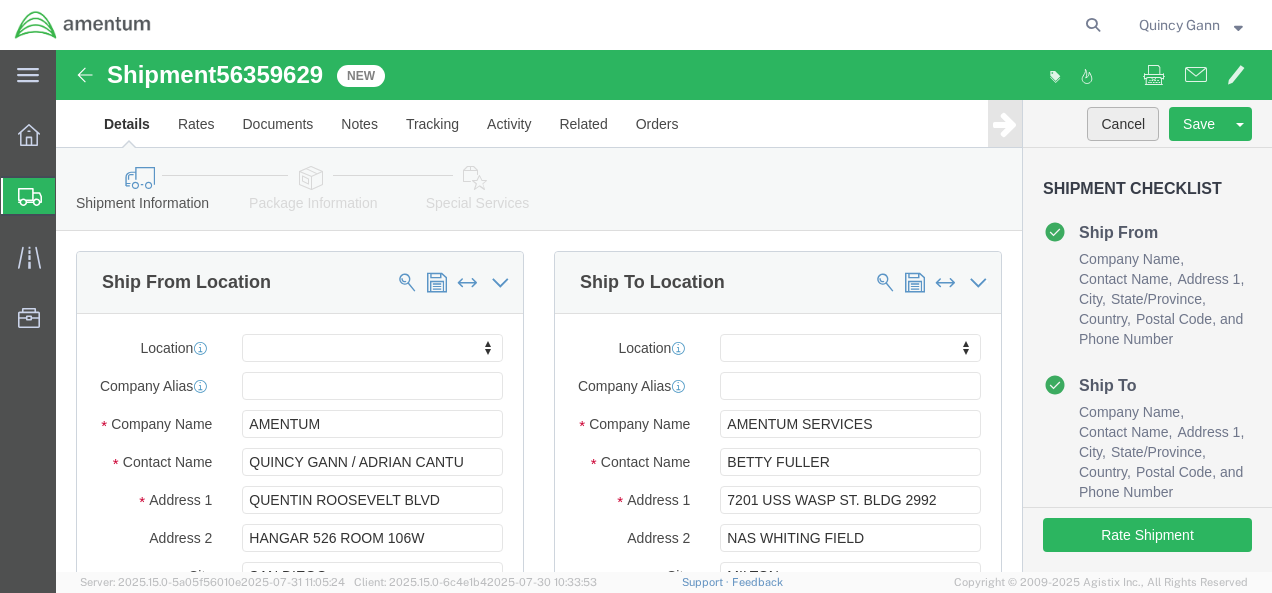 scroll, scrollTop: 0, scrollLeft: 0, axis: both 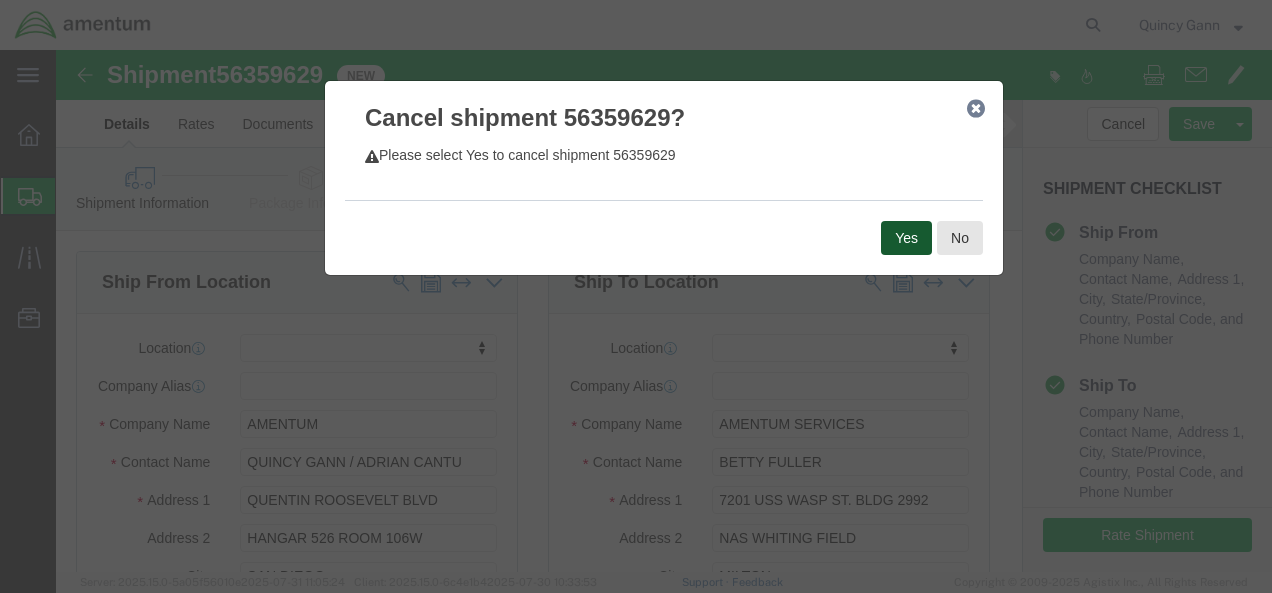 click on "Yes" 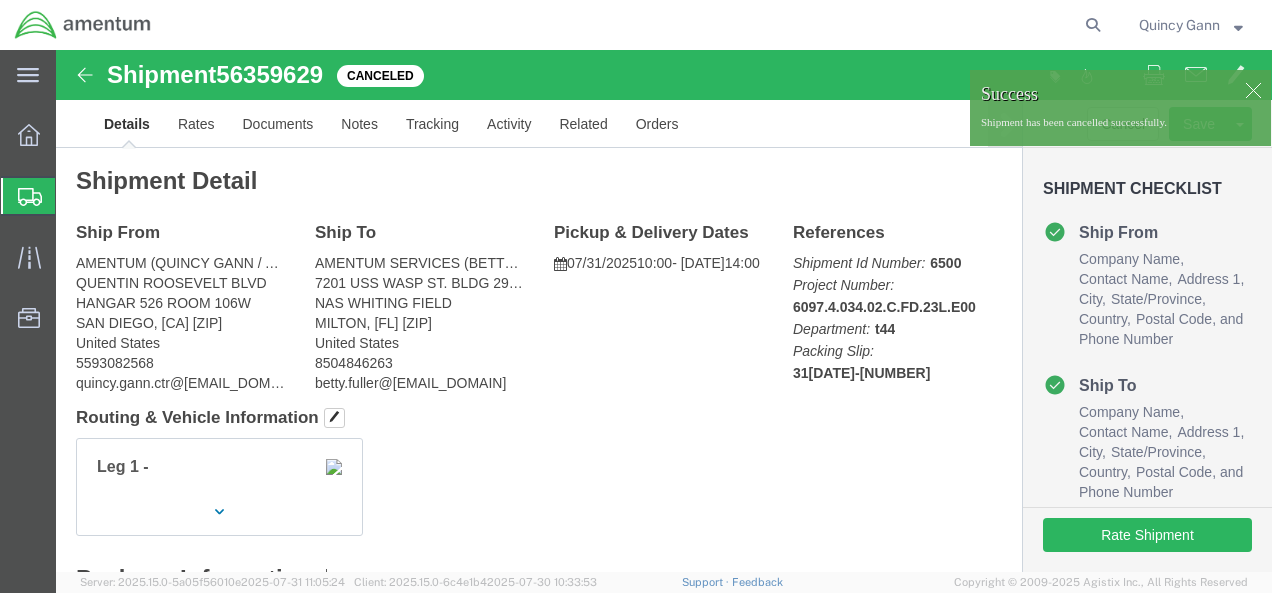 click 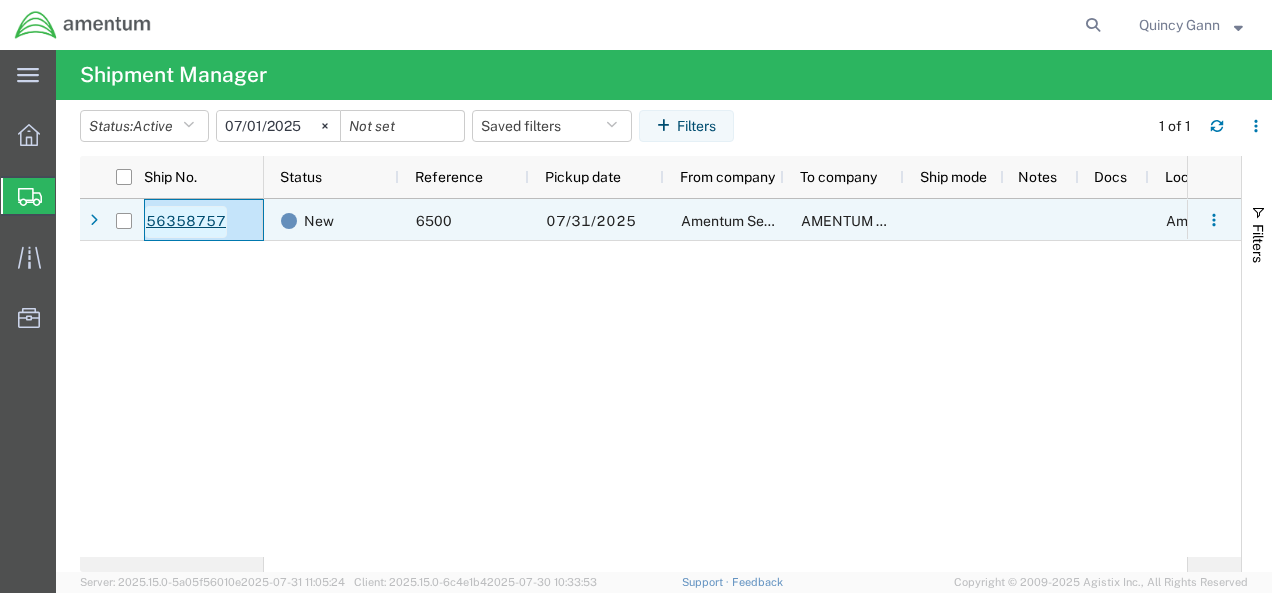 click on "56358757" 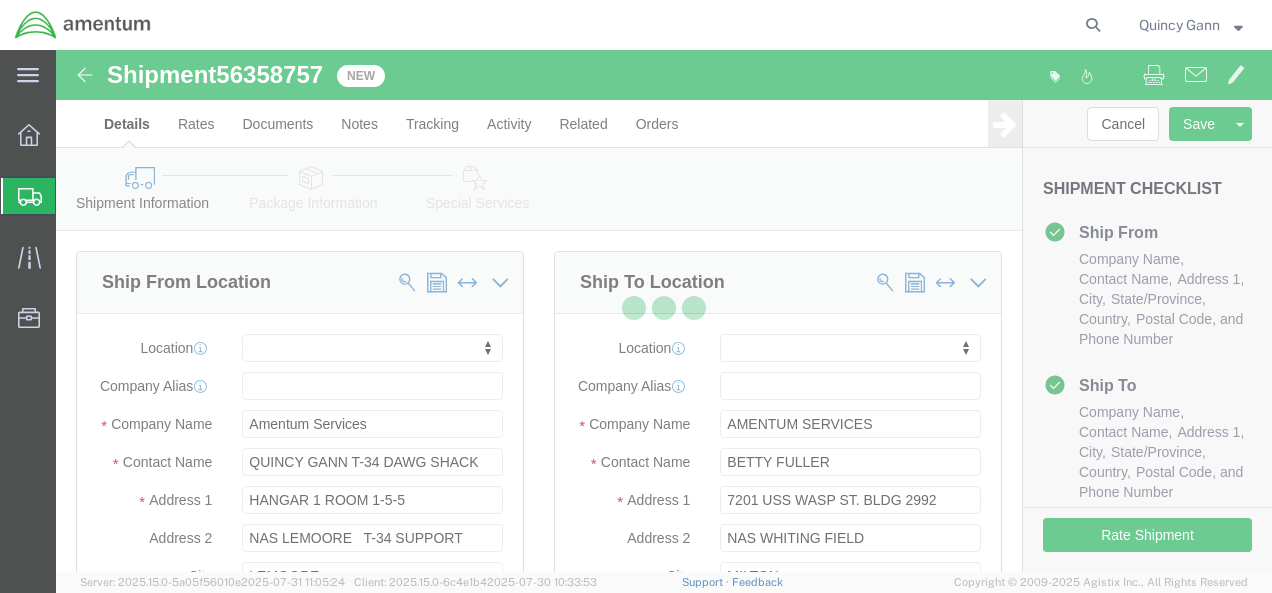 select 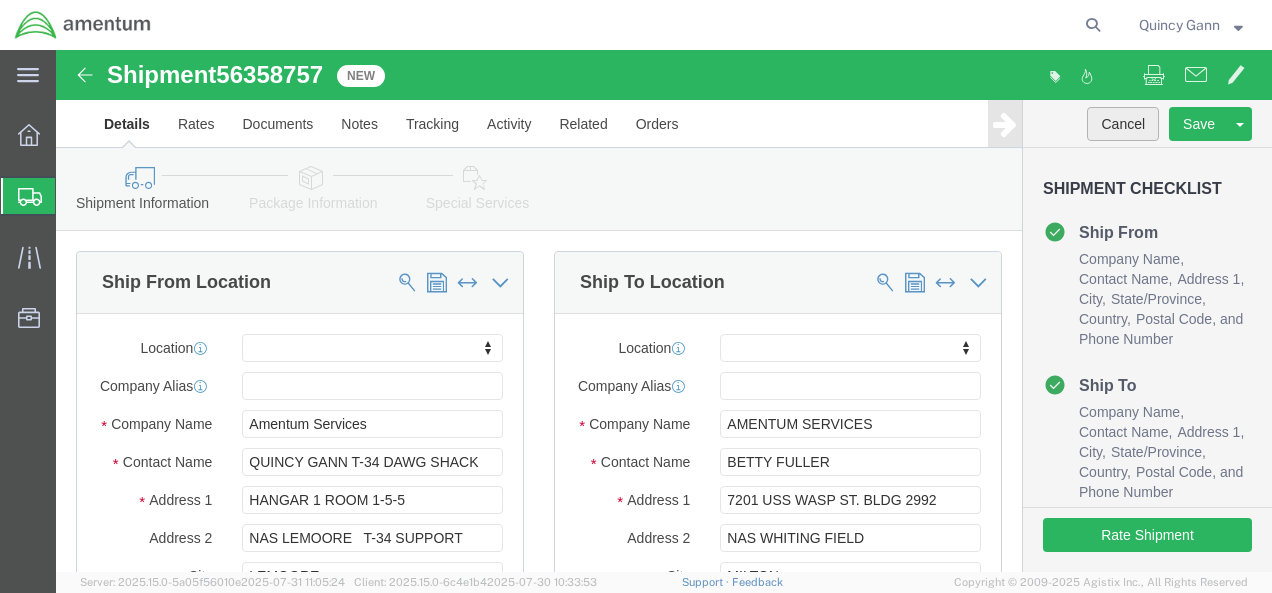 click on "Cancel" 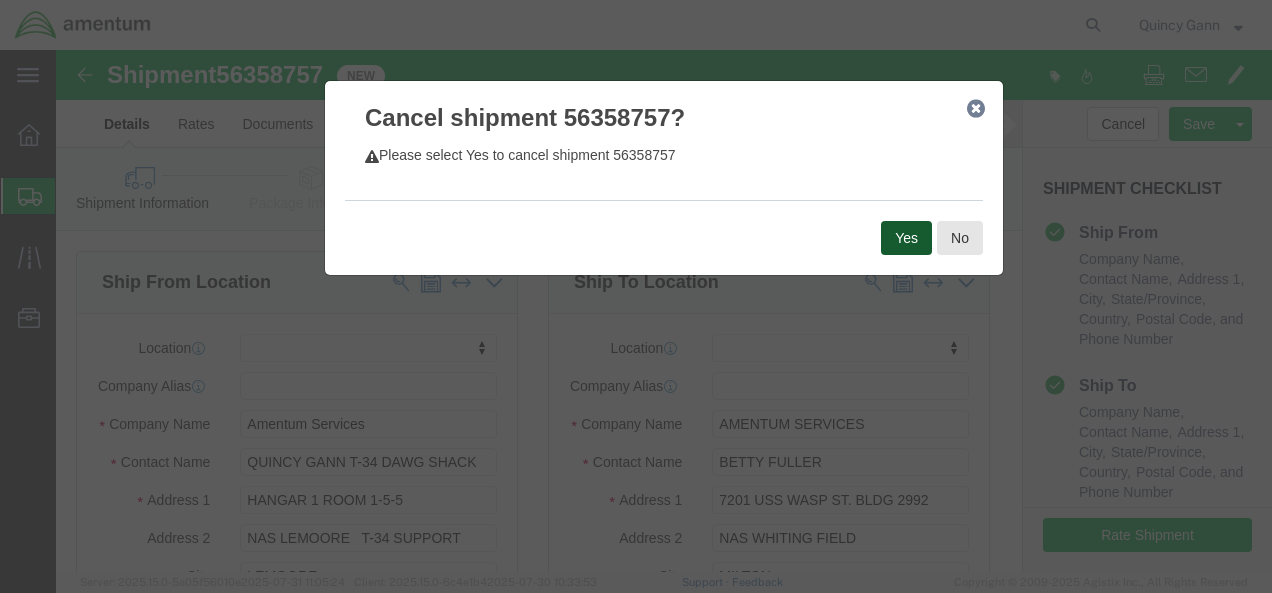 click on "Yes" 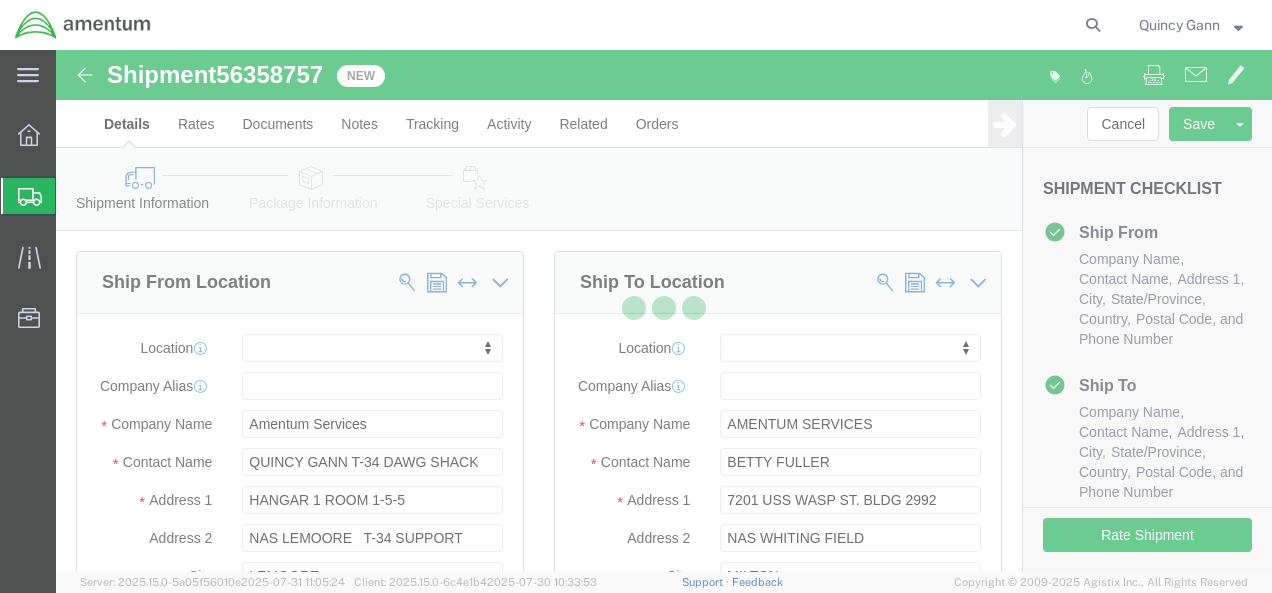 scroll, scrollTop: 0, scrollLeft: 0, axis: both 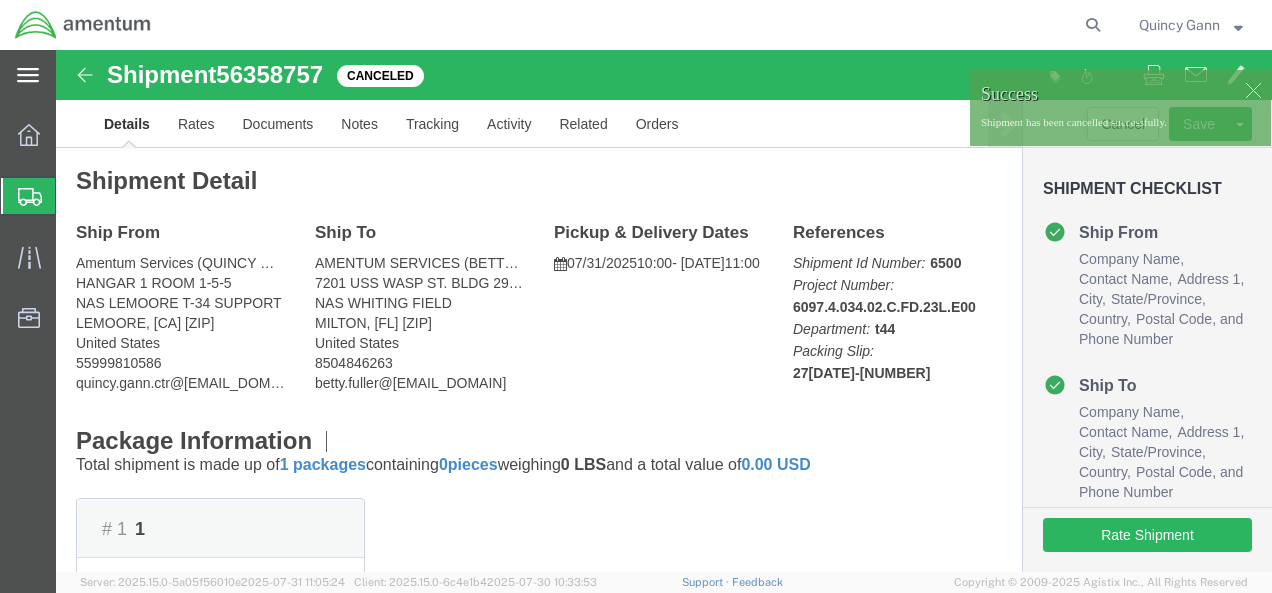 click 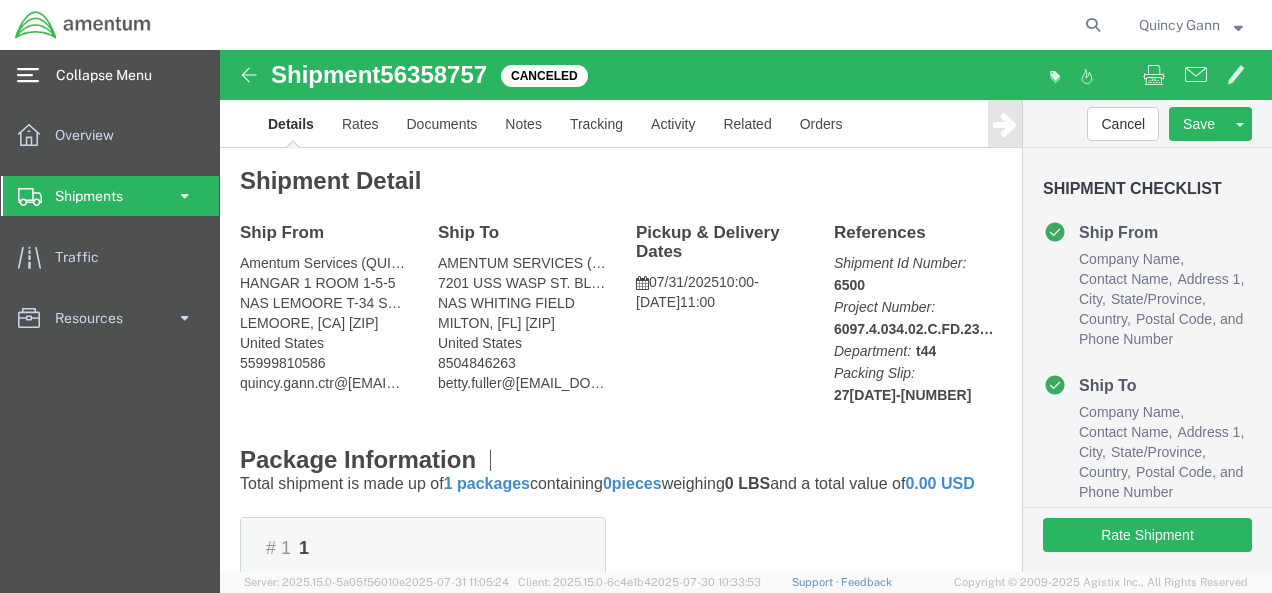 click 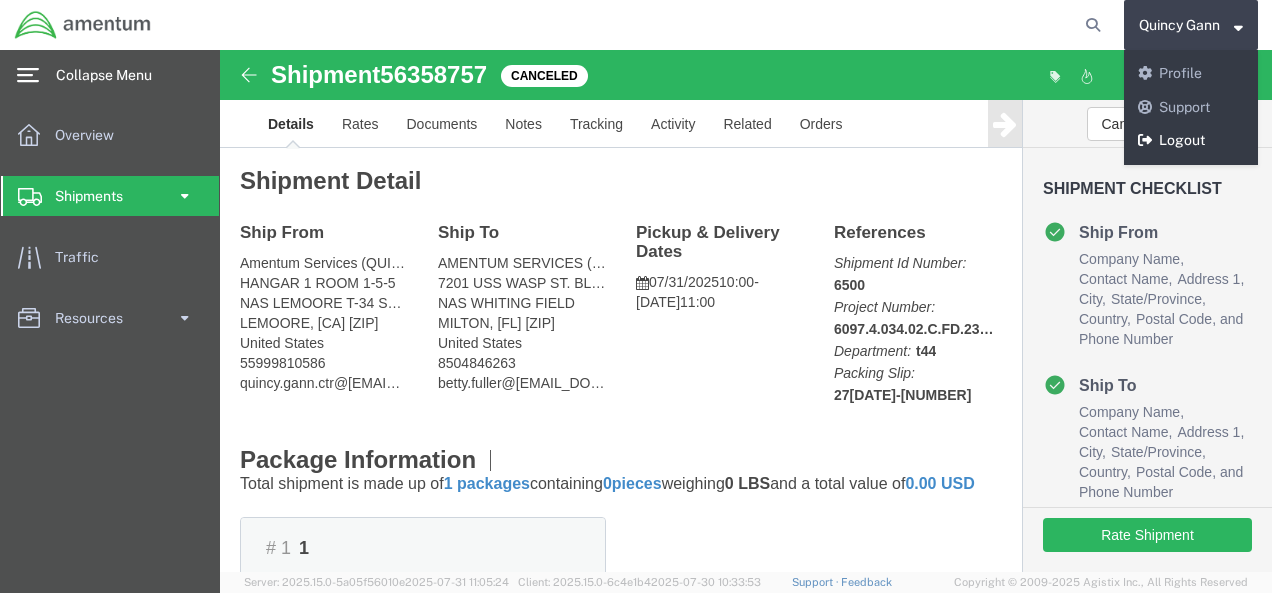 click on "Logout" 